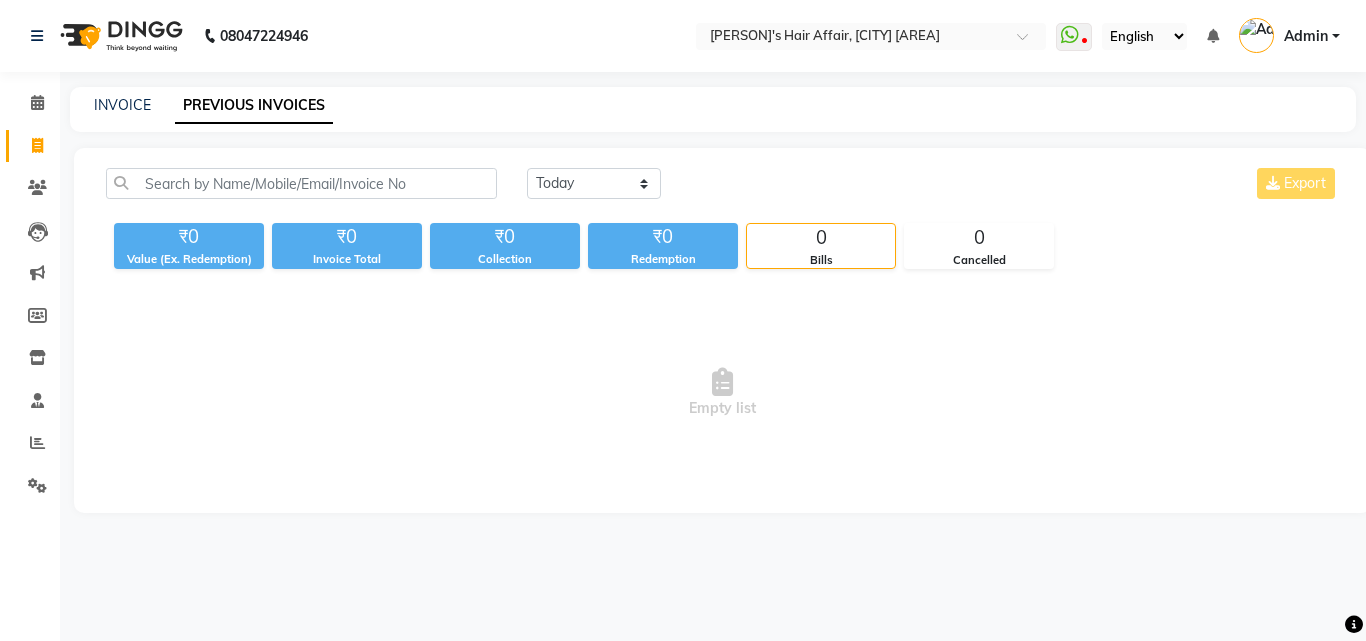 scroll, scrollTop: 0, scrollLeft: 0, axis: both 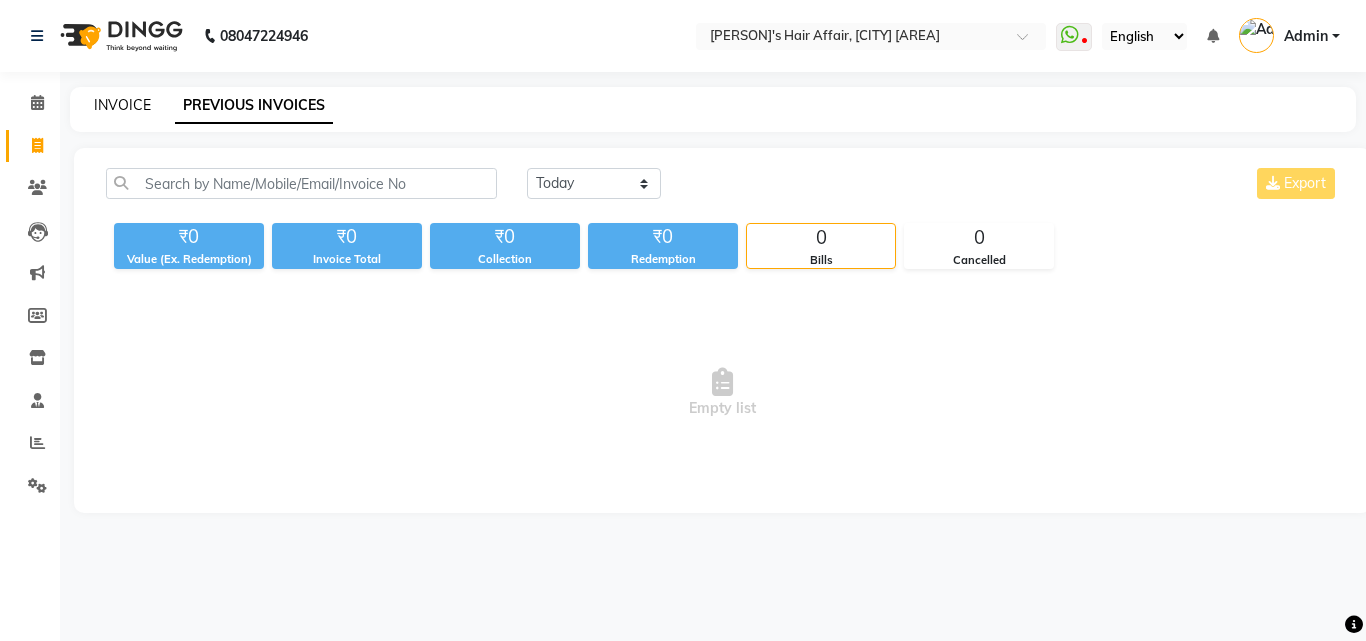 click on "INVOICE" 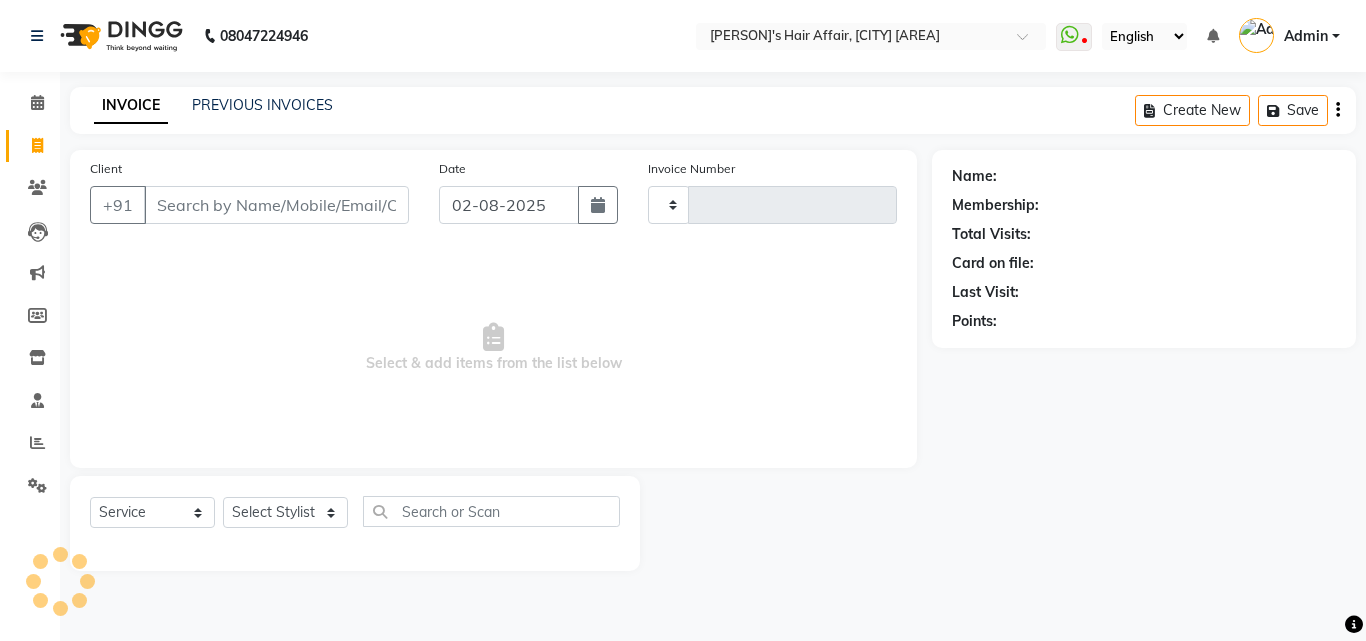 type on "1372" 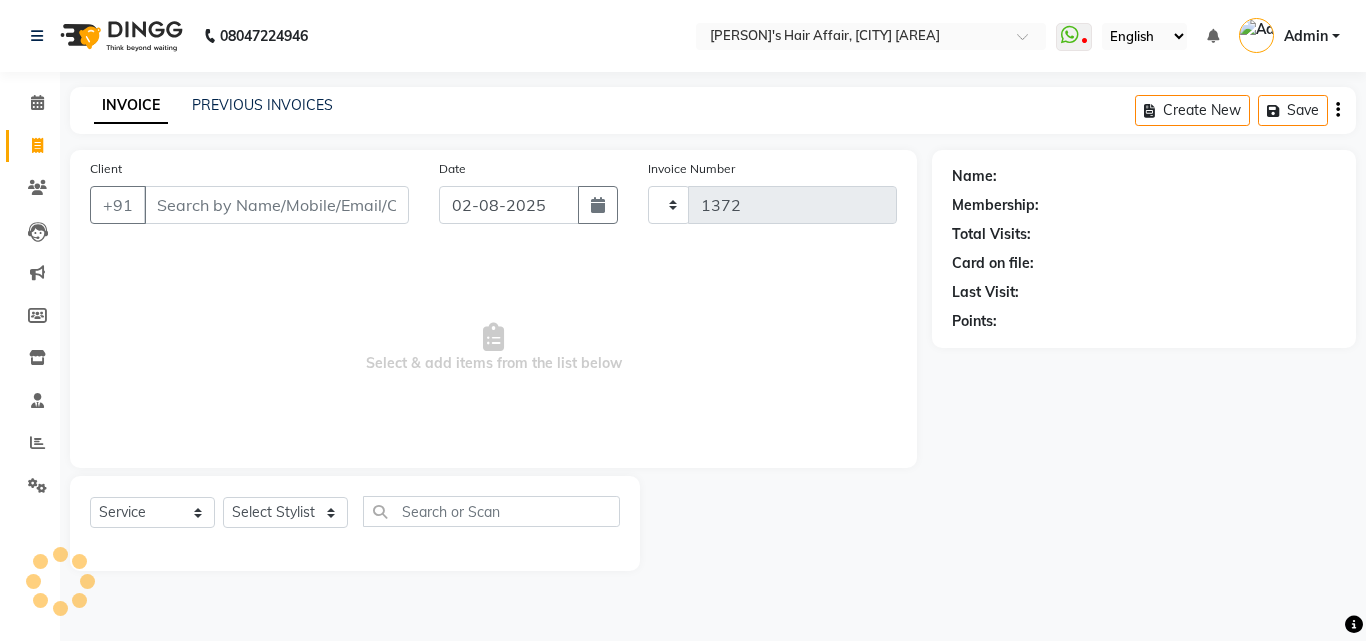 select on "6172" 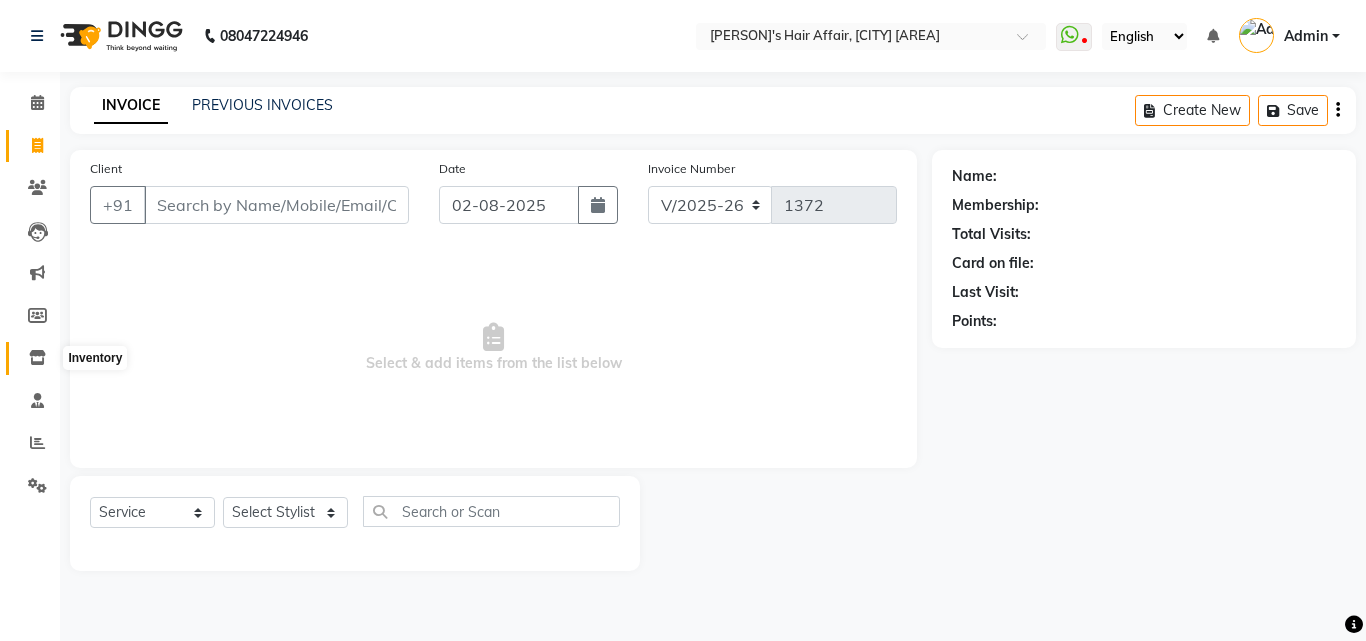 click 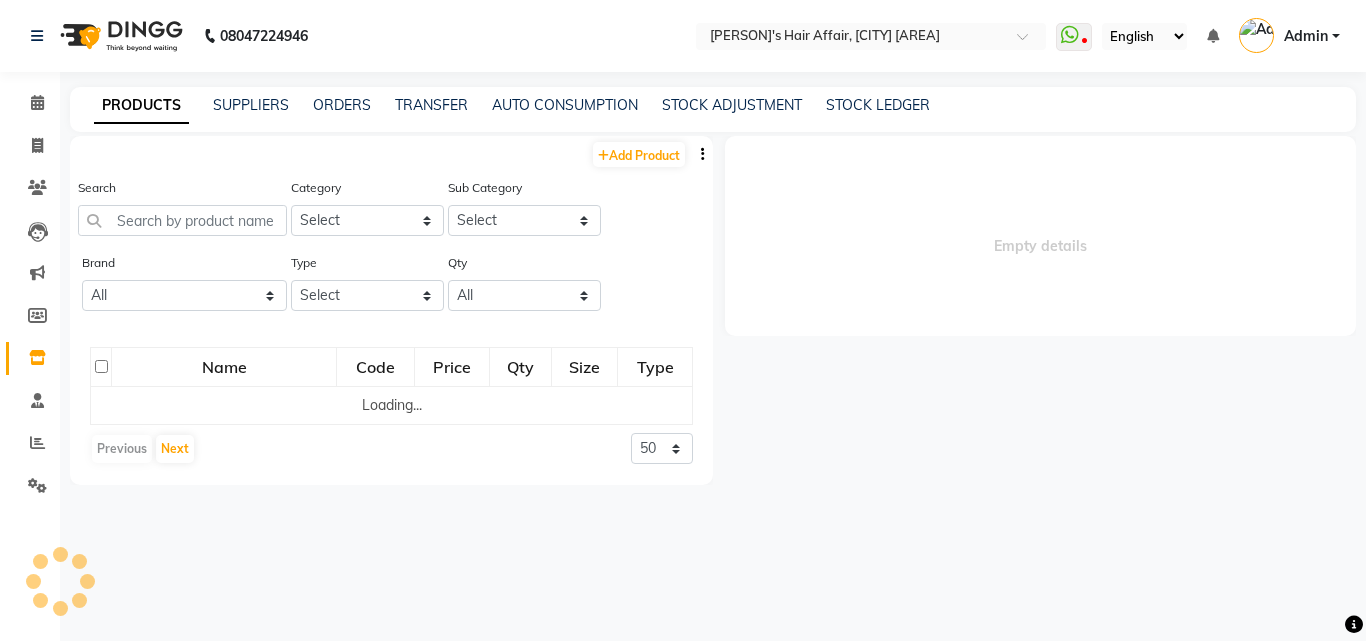 select 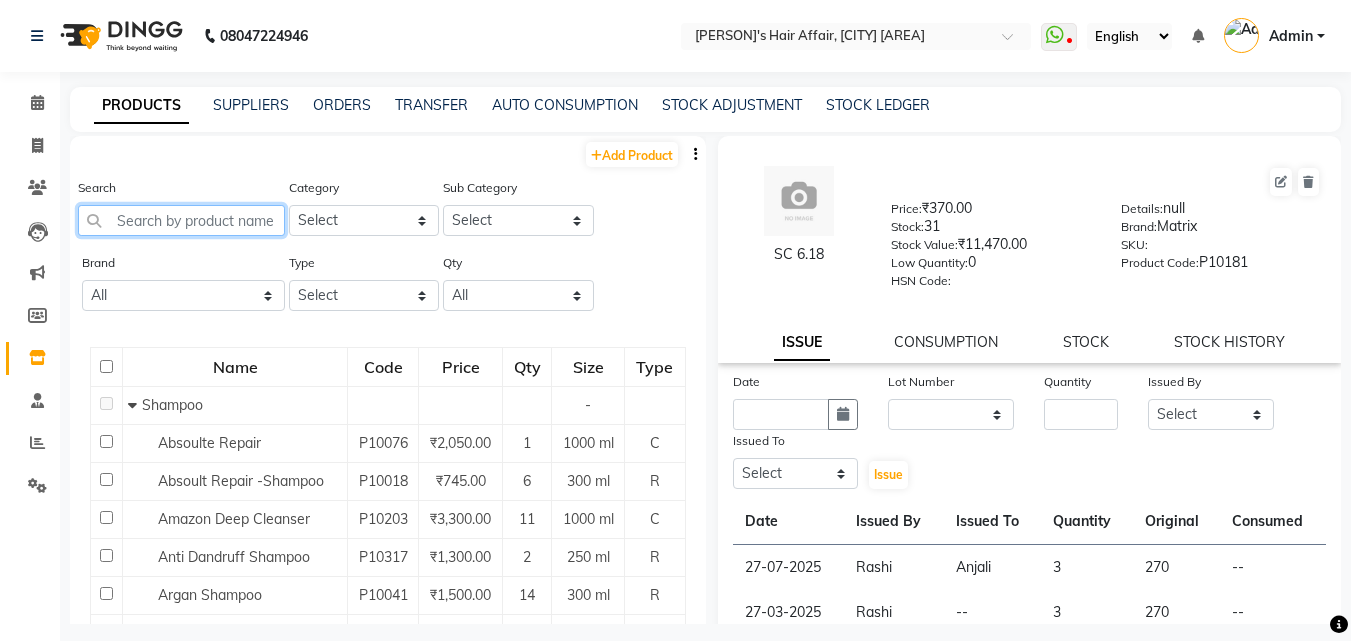 click 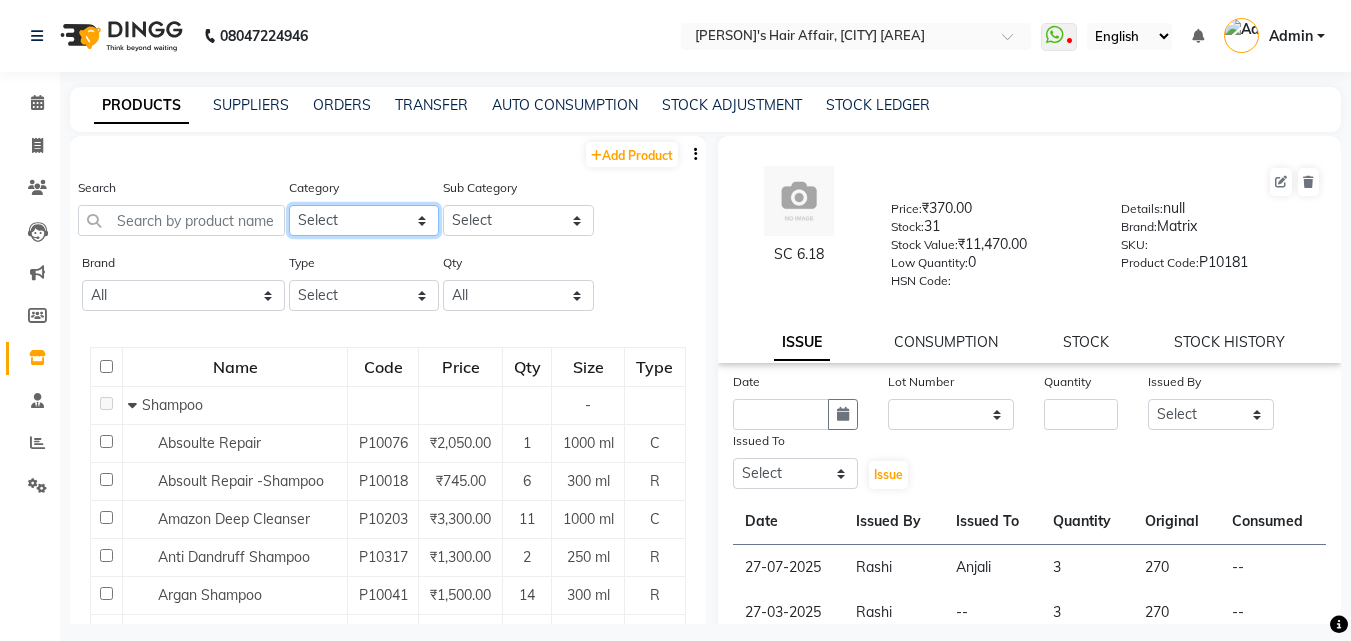 click on "Select Hair Skin Makeup Personal Care Appliances Beard Waxing Disposable Threading Hands and Feet Beauty Planet Botox Cadiveu Casmara Cheryls Loreal Olaplex demo Other" 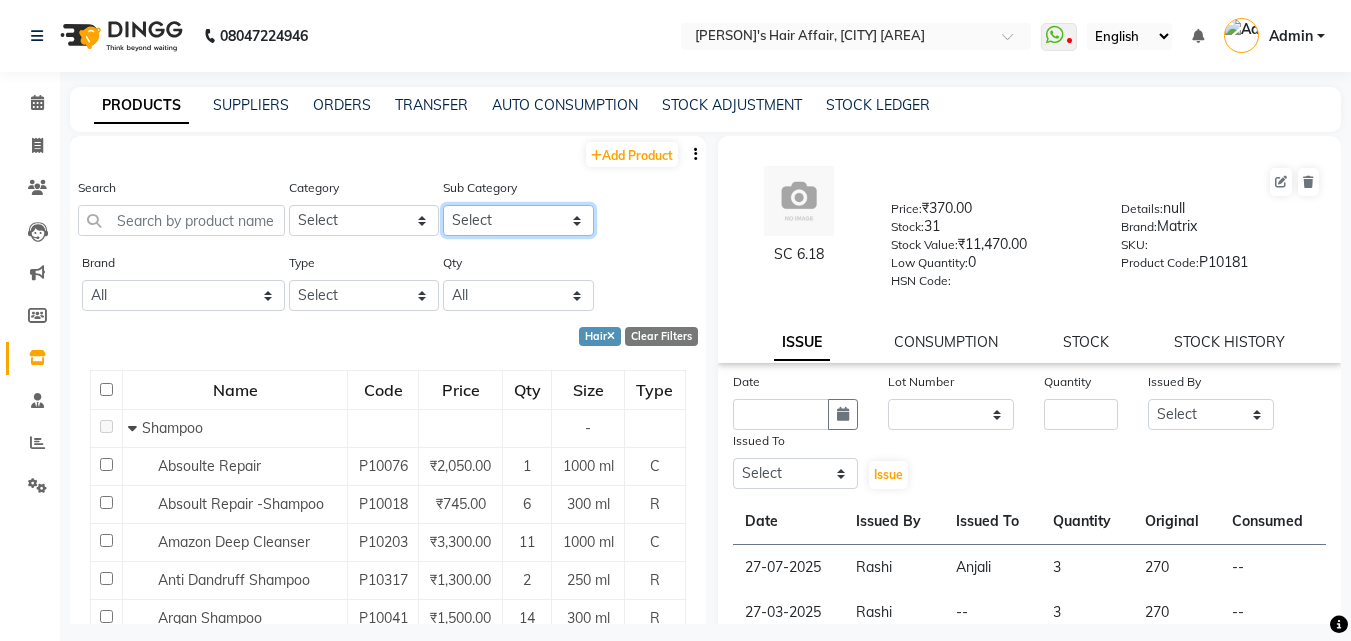 click on "Select Shampoo Conditioner Cream Mask Oil Serum Color Appliances Treatment Styling Ampoules Kit & Combo Other" 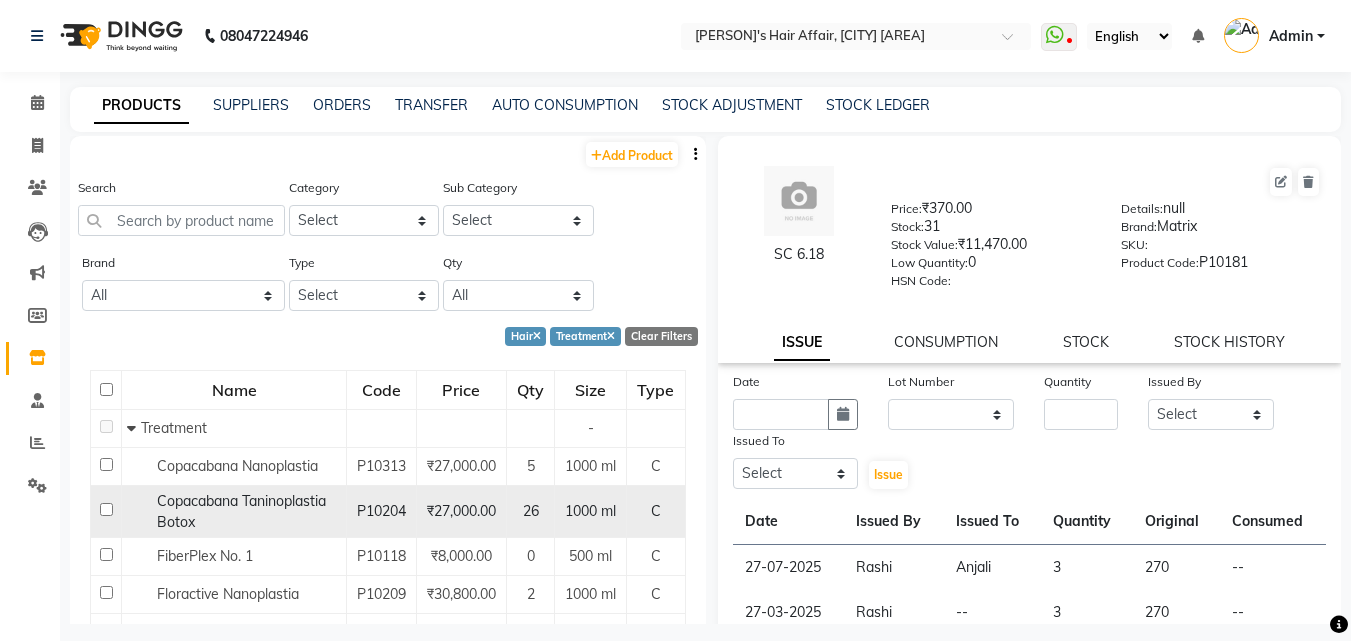 click on "Copacabana Taninoplastia Botox" 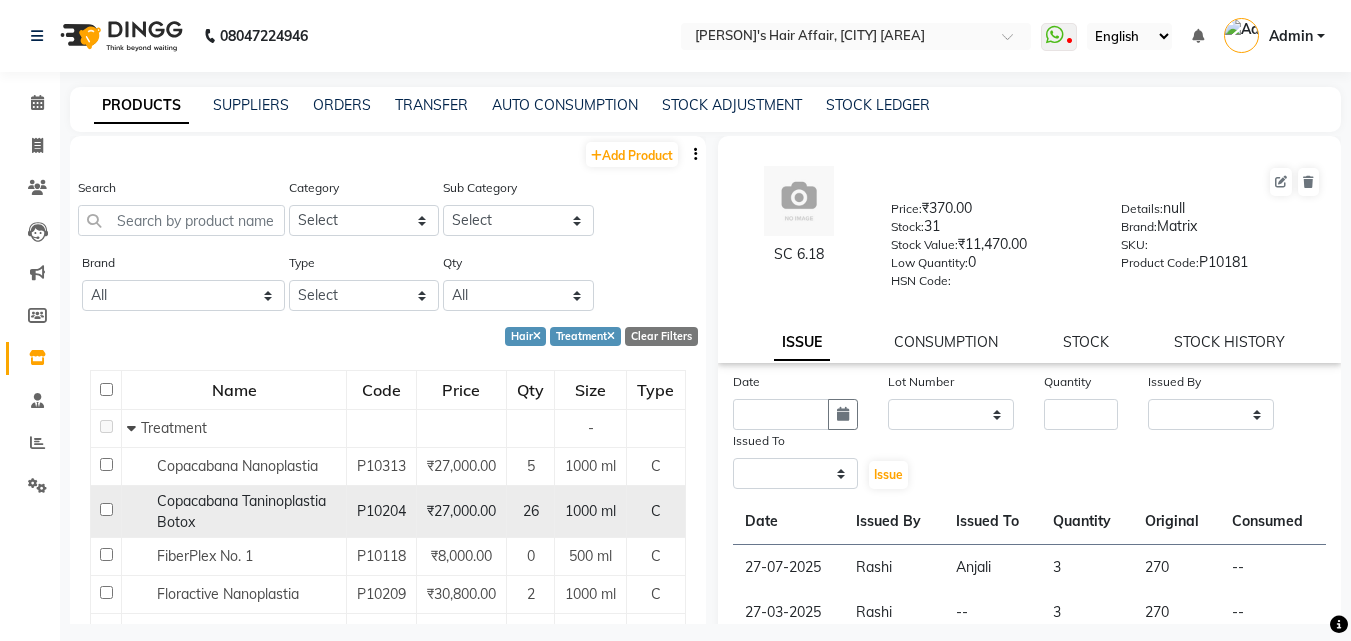 select 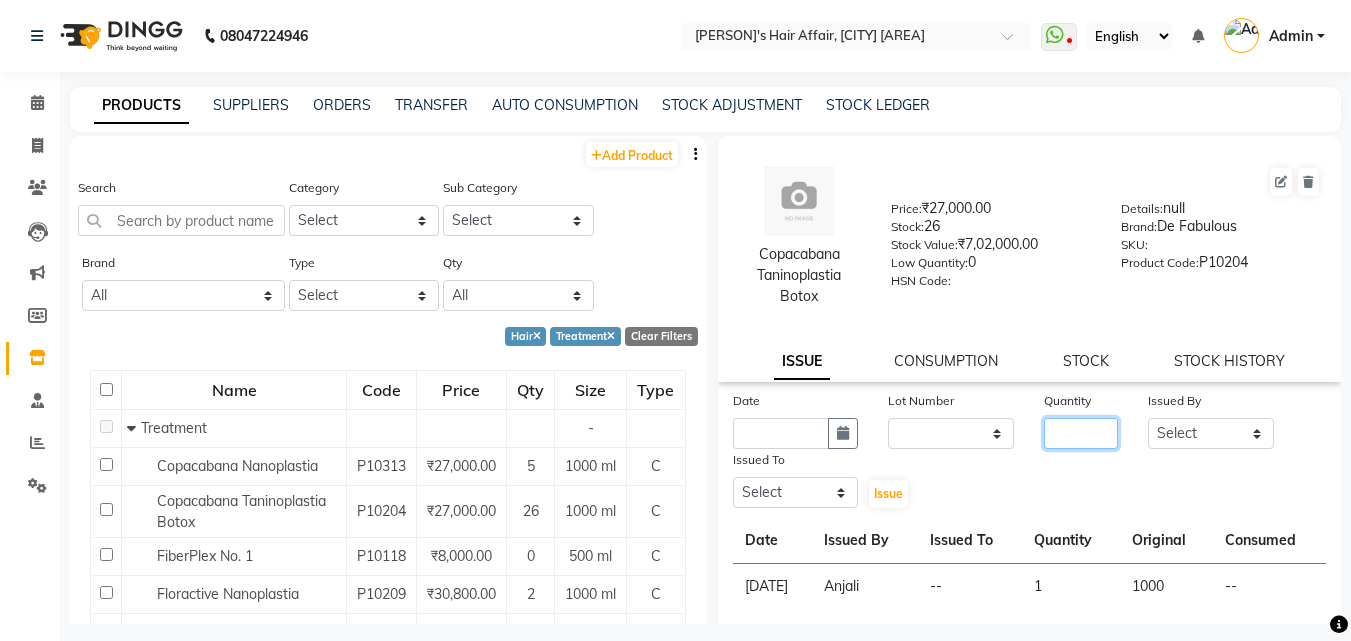 click 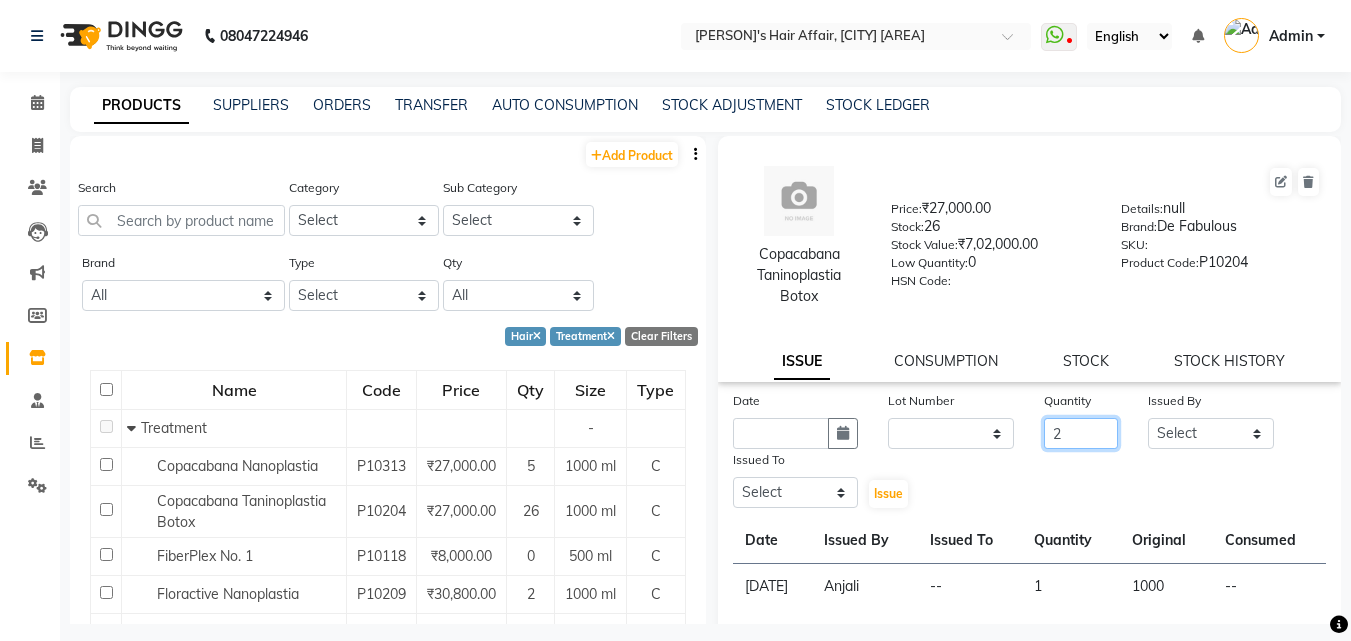 type on "2" 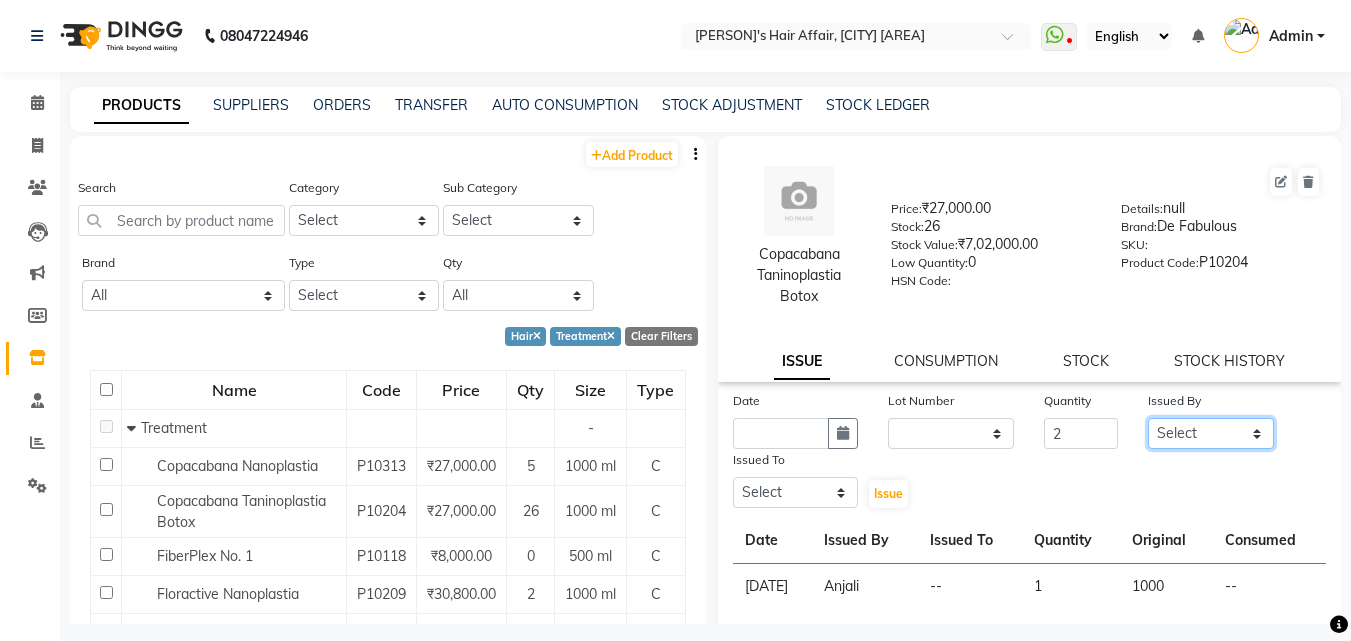 click on "Select [PERSON] [PERSON] Hair Affair [PERSON] [PERSON] [PERSON] [PERSON] [PERSON] [PERSON] [PERSON] [PERSON]" 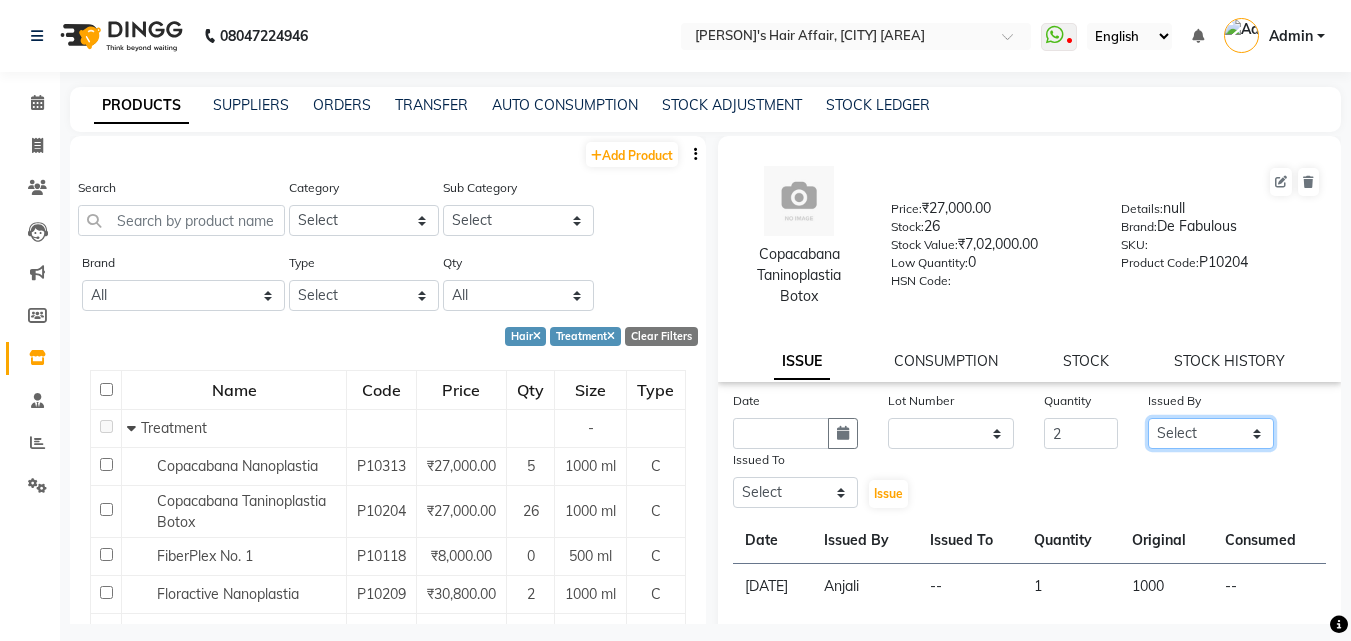 select on "45727" 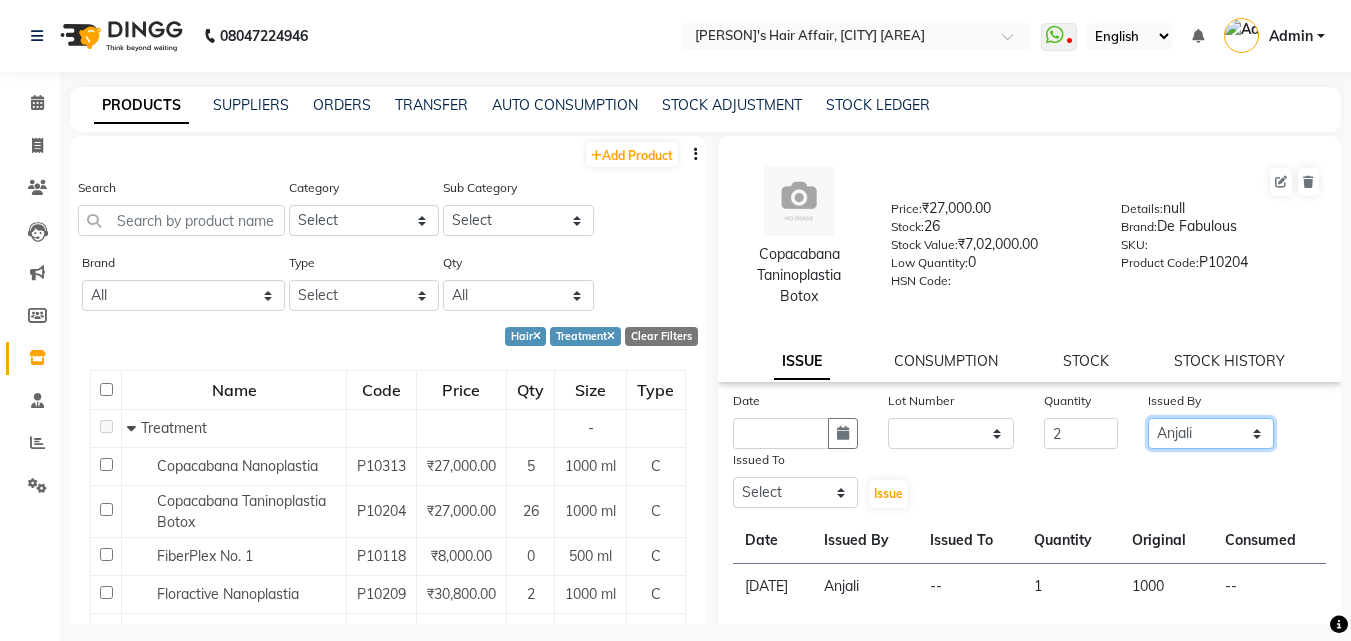 click on "Select [PERSON] [PERSON] Hair Affair [PERSON] [PERSON] [PERSON] [PERSON] [PERSON] [PERSON] [PERSON] [PERSON]" 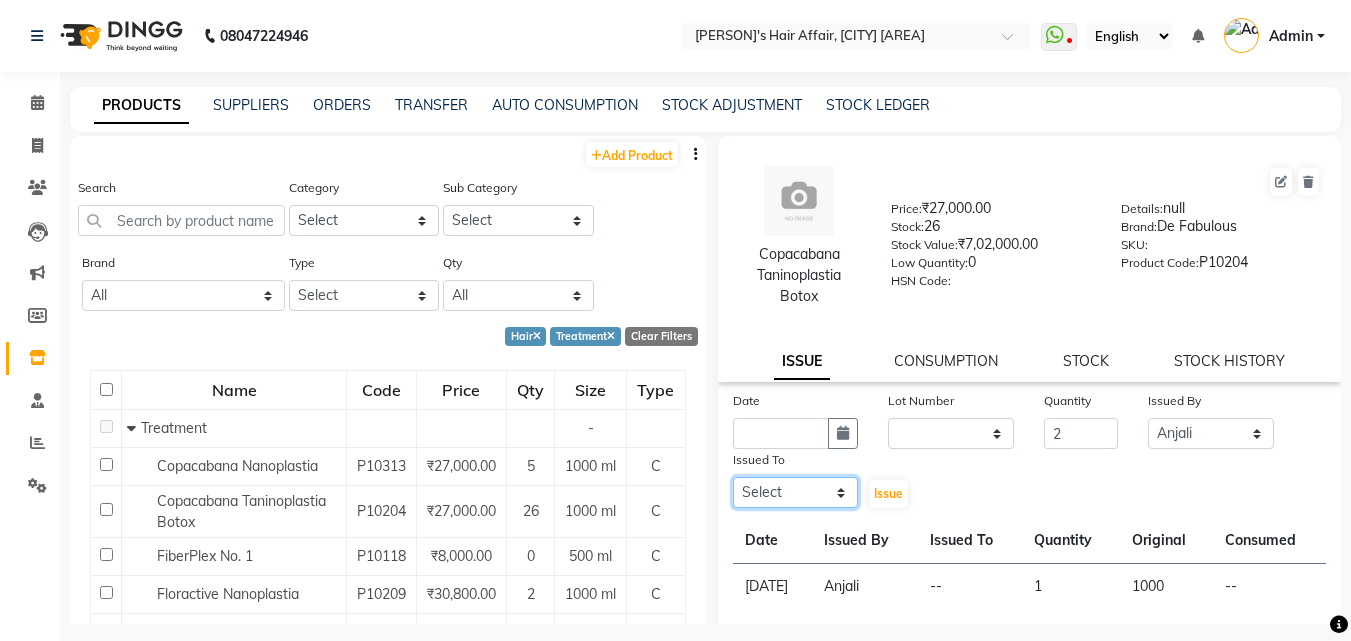 click on "Select [PERSON] [PERSON] Hair Affair [PERSON] [PERSON] [PERSON] [PERSON] [PERSON] [PERSON] [PERSON] [PERSON]" 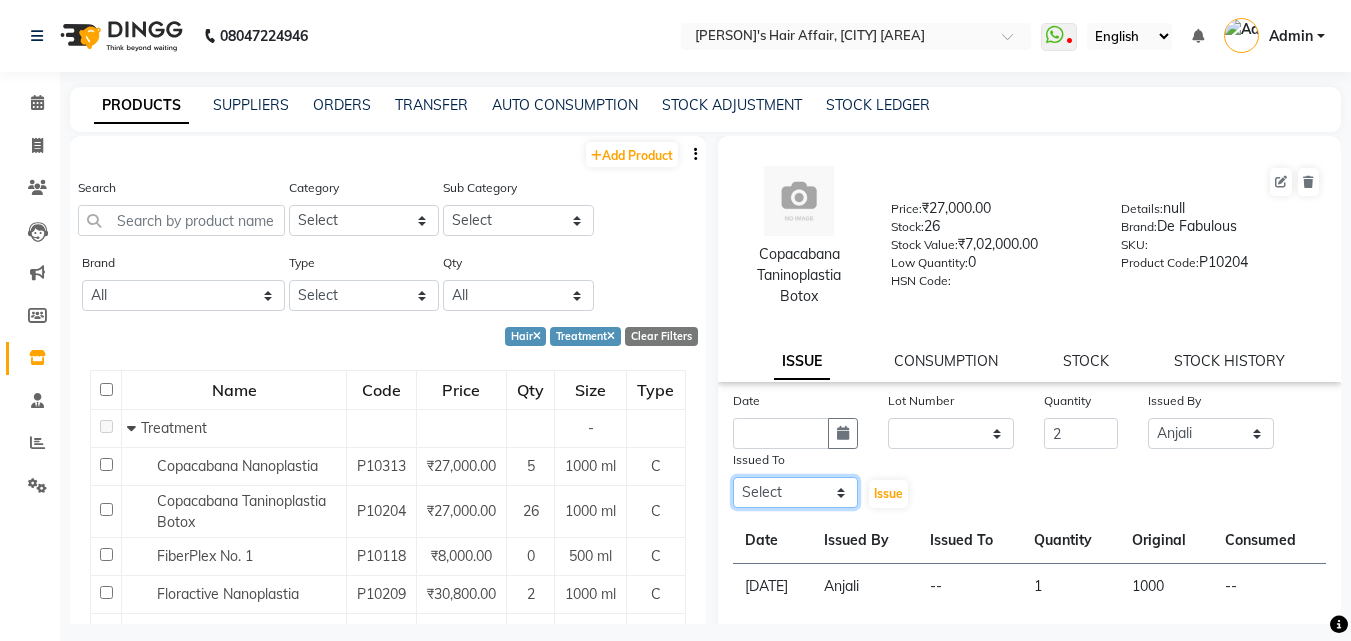 select on "45509" 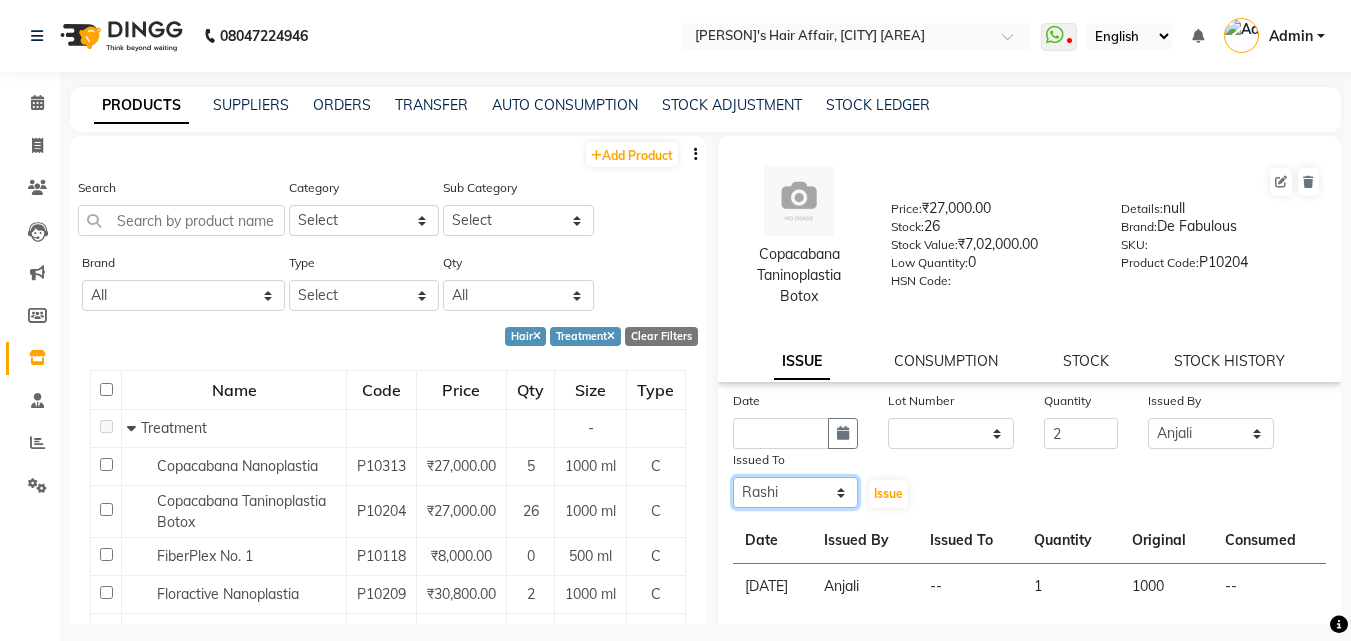 click on "Select [PERSON] [PERSON] Hair Affair [PERSON] [PERSON] [PERSON] [PERSON] [PERSON] [PERSON] [PERSON] [PERSON]" 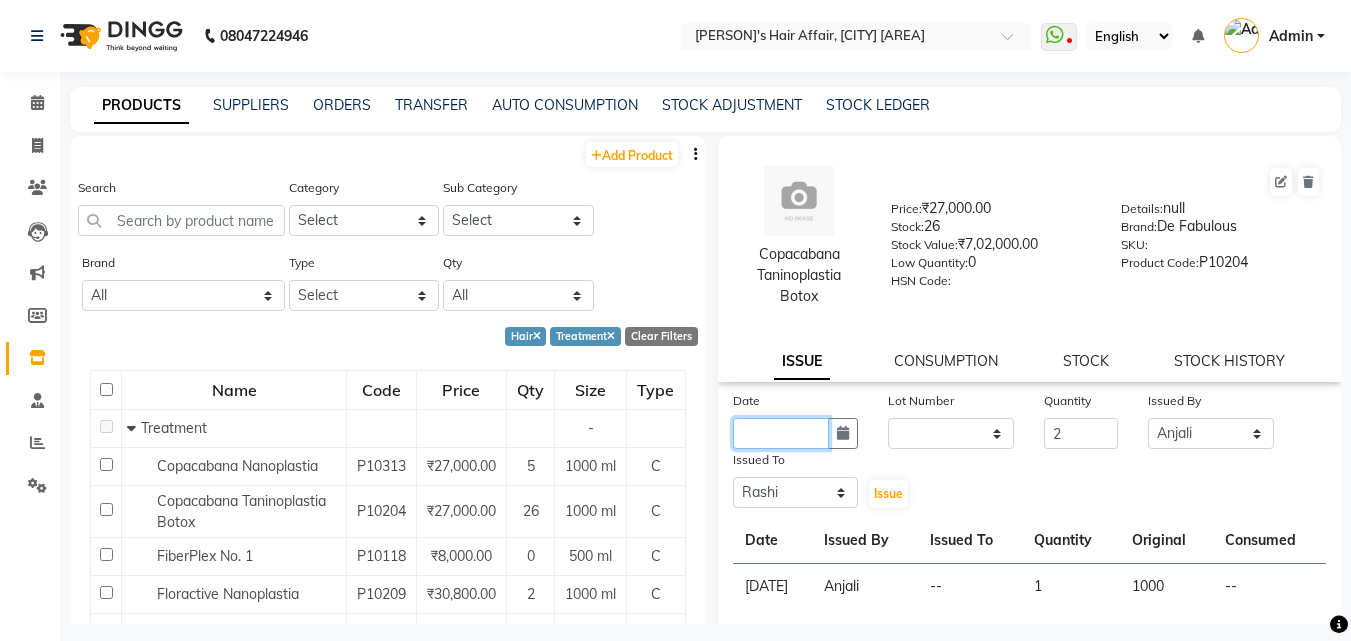 click 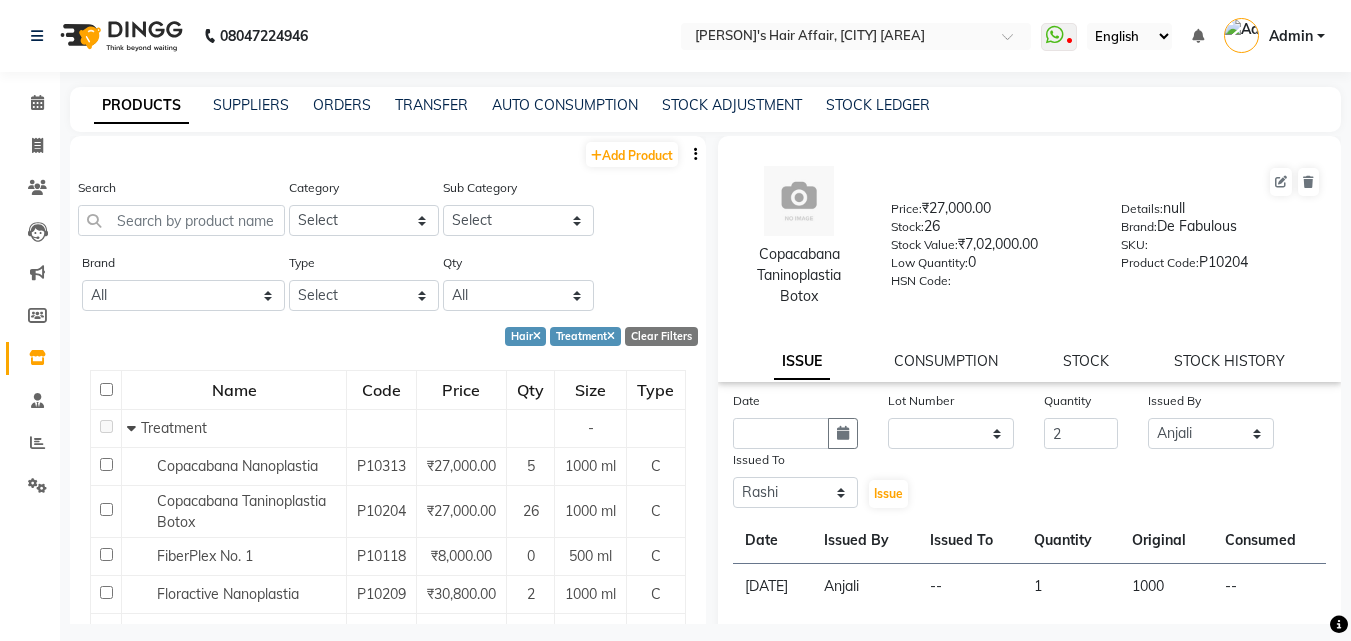select on "8" 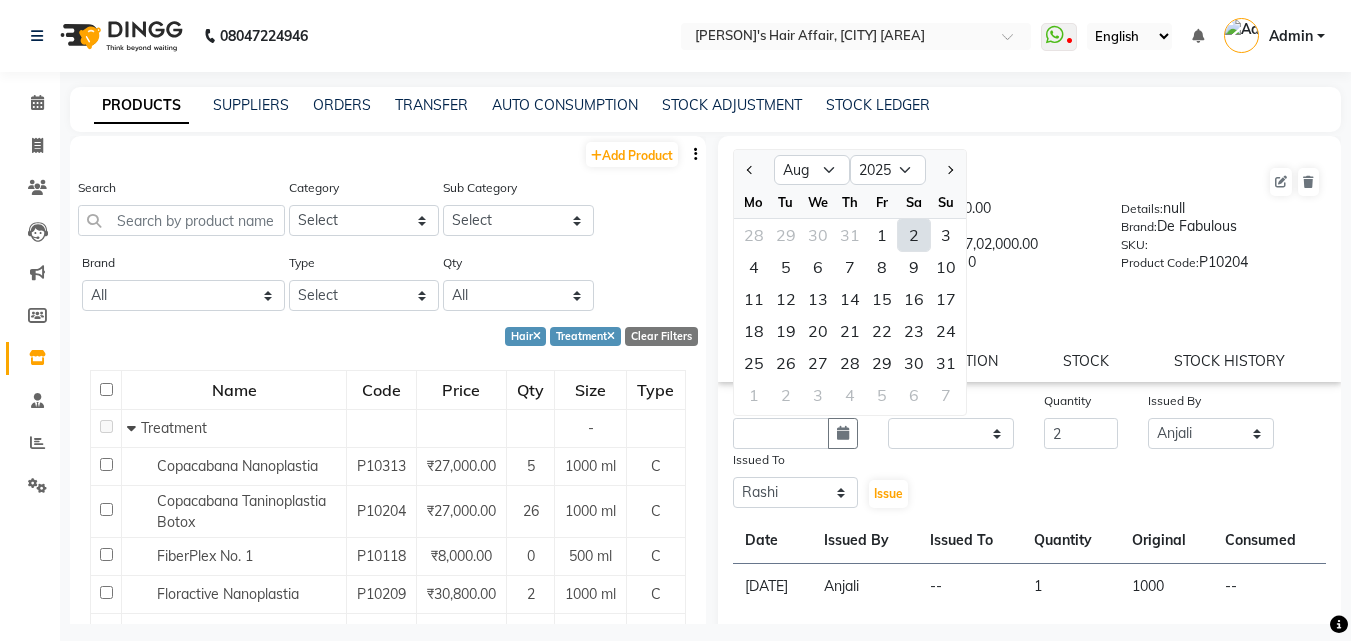 click on "2" 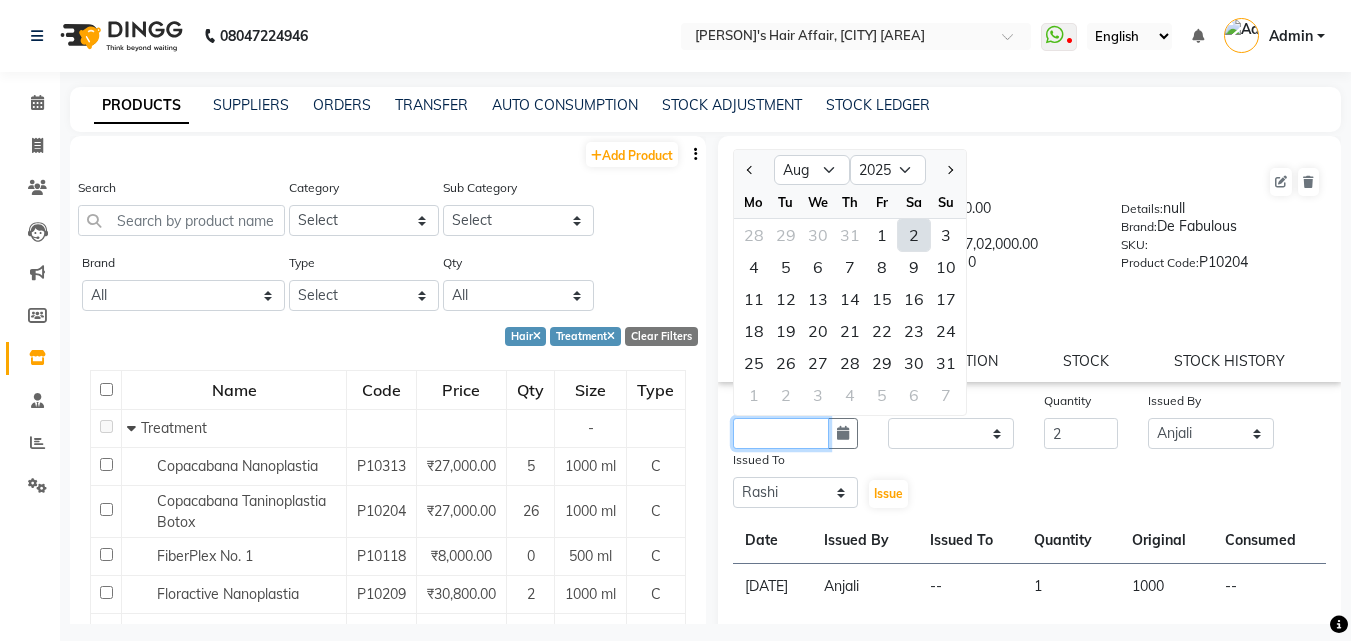 type on "02-08-2025" 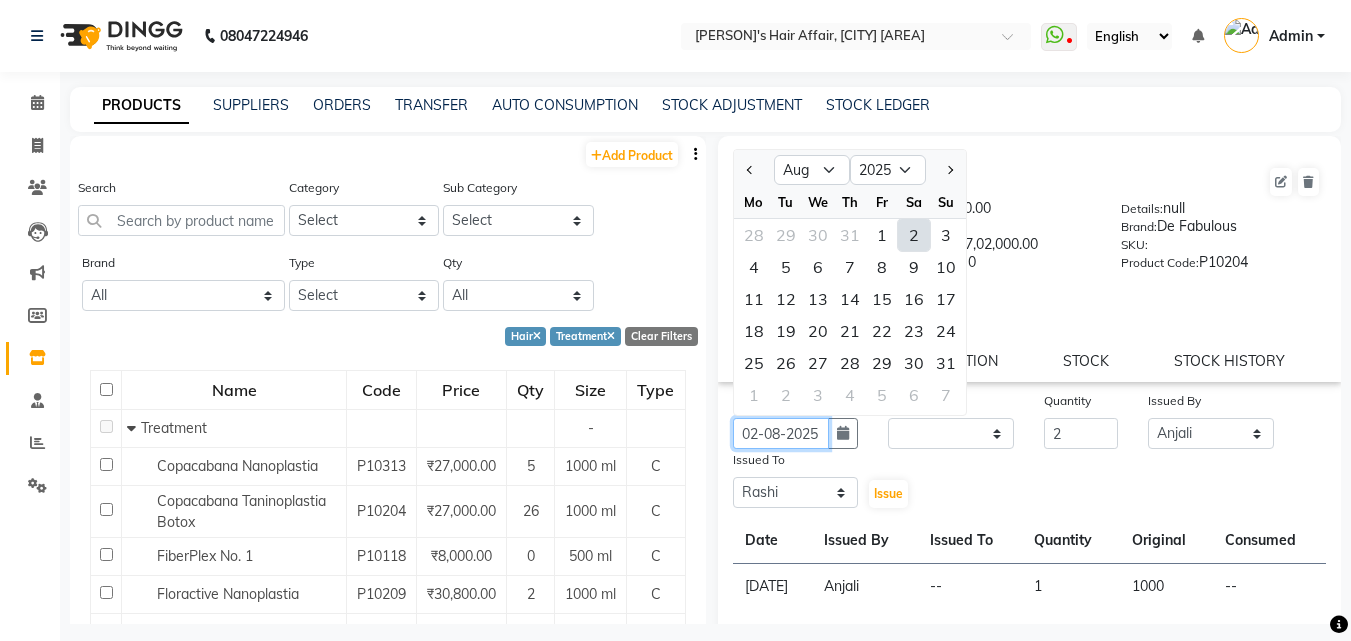 scroll, scrollTop: 0, scrollLeft: 4, axis: horizontal 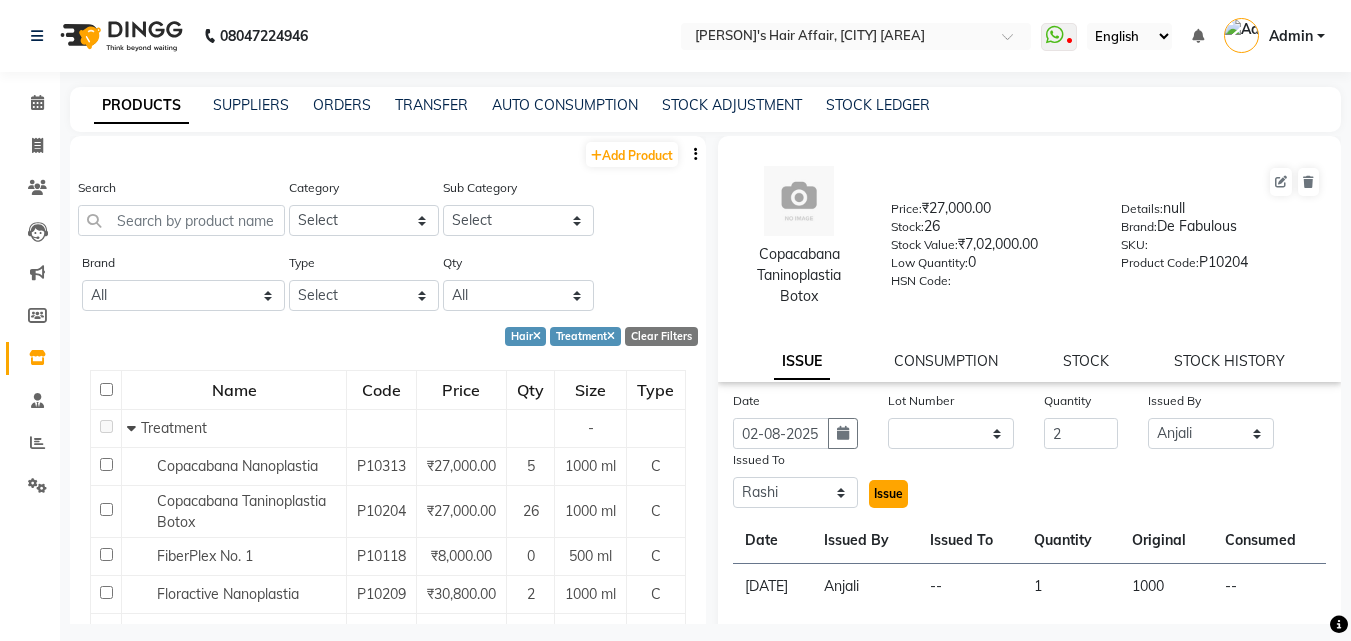 click on "Issue" 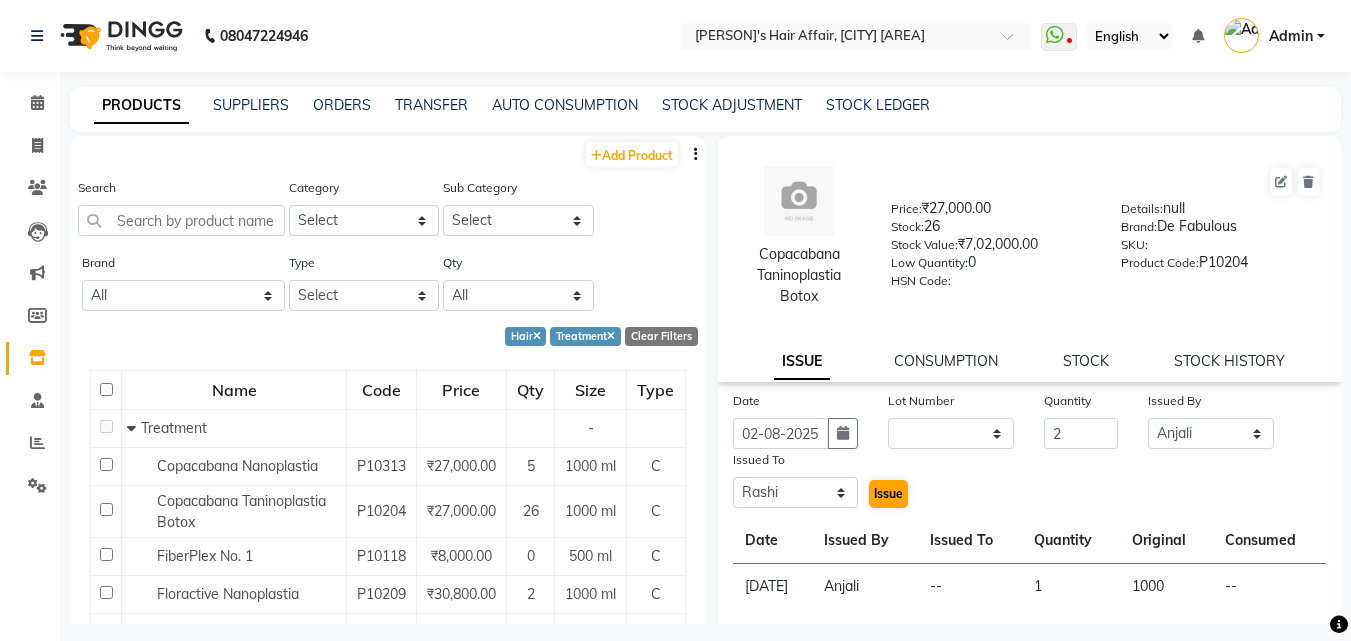 scroll, scrollTop: 0, scrollLeft: 0, axis: both 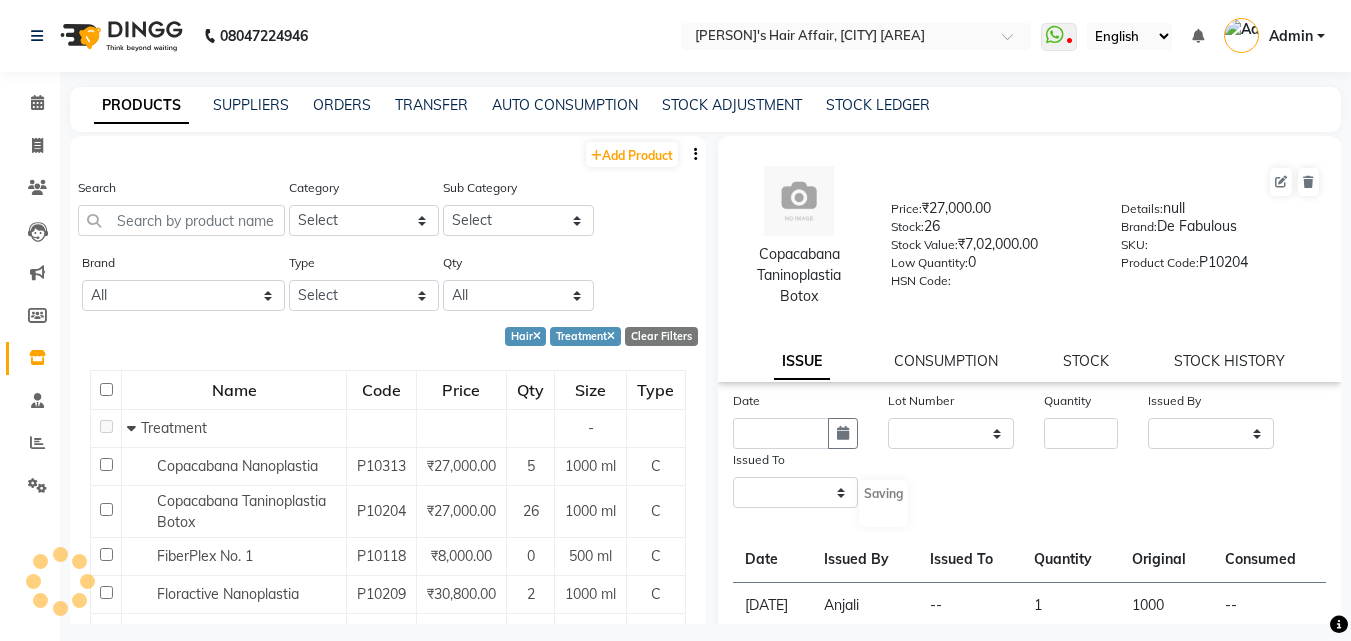 select 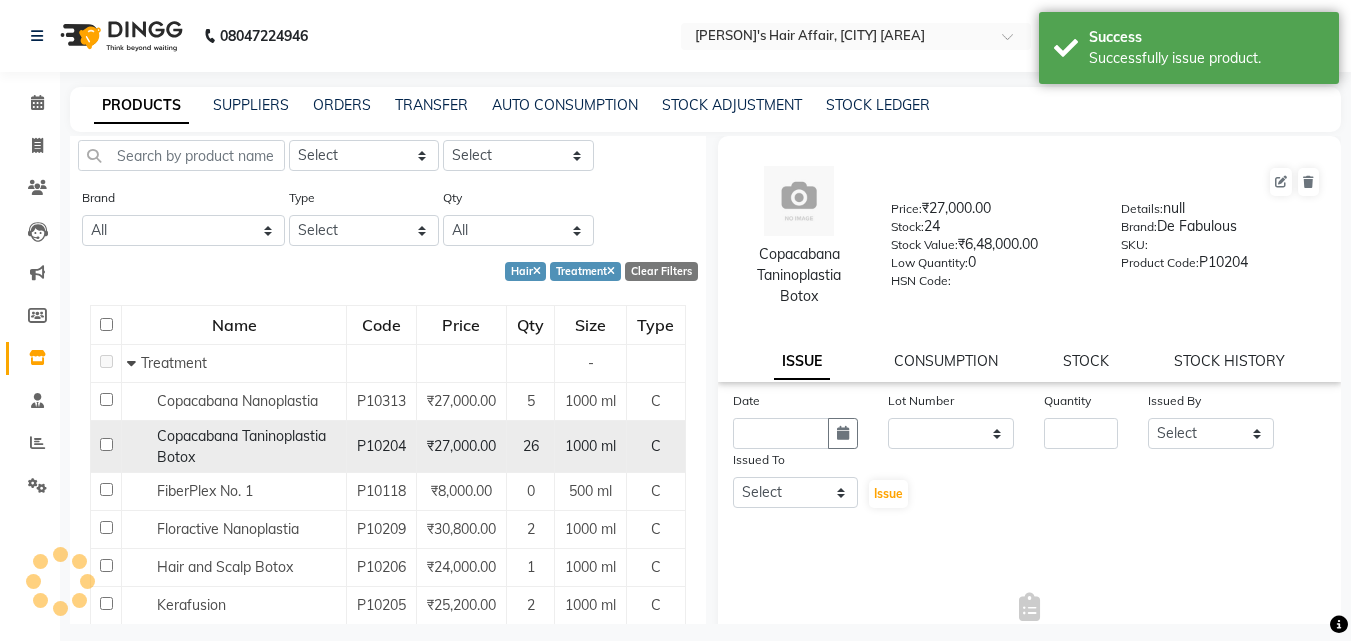 scroll, scrollTop: 100, scrollLeft: 0, axis: vertical 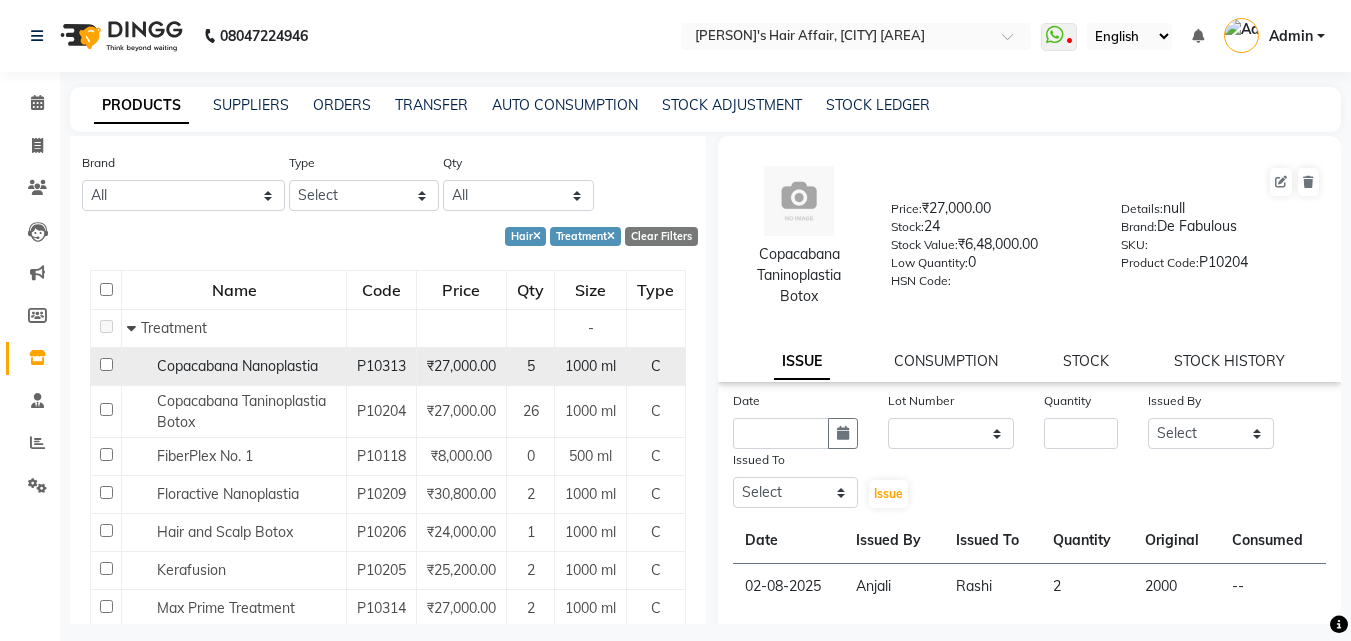 click on "Copacabana Nanoplastia" 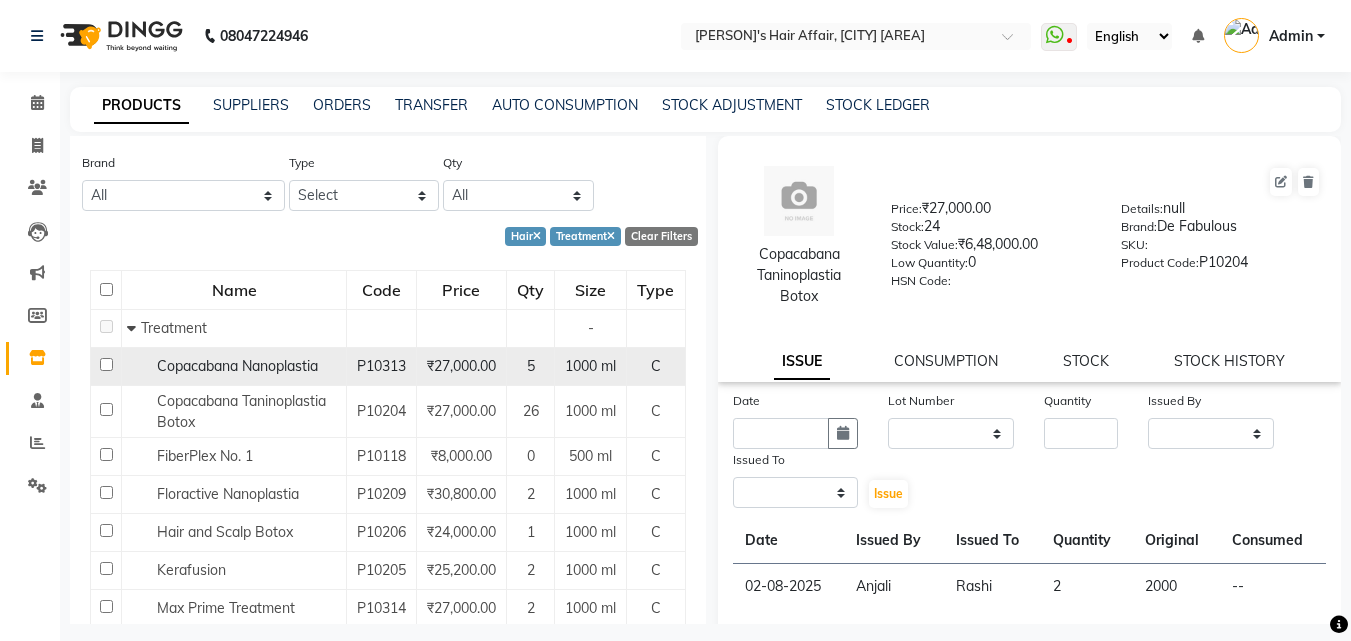 select 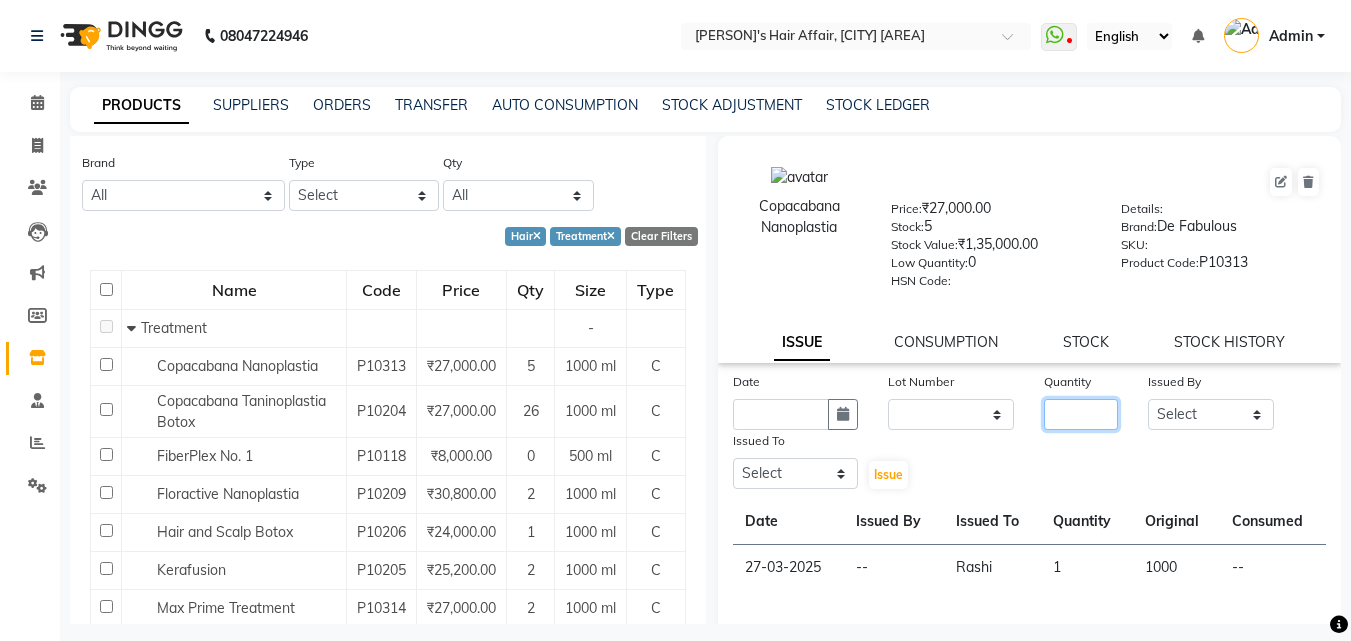 click 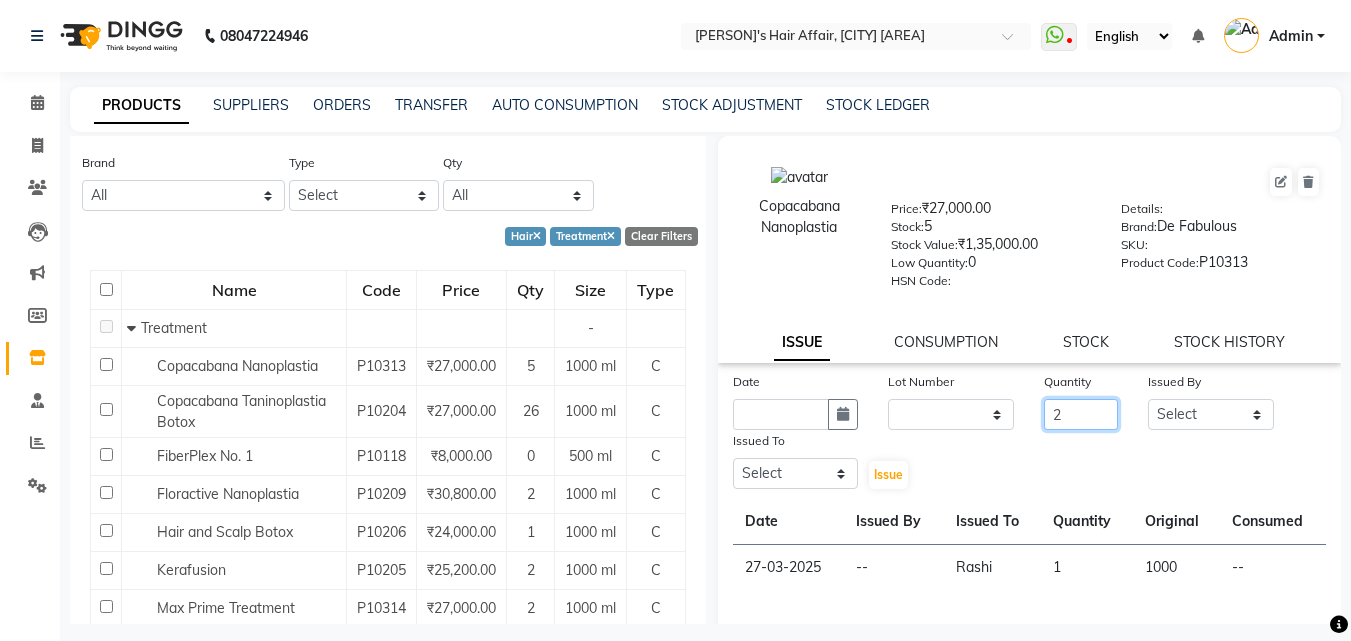 type on "2" 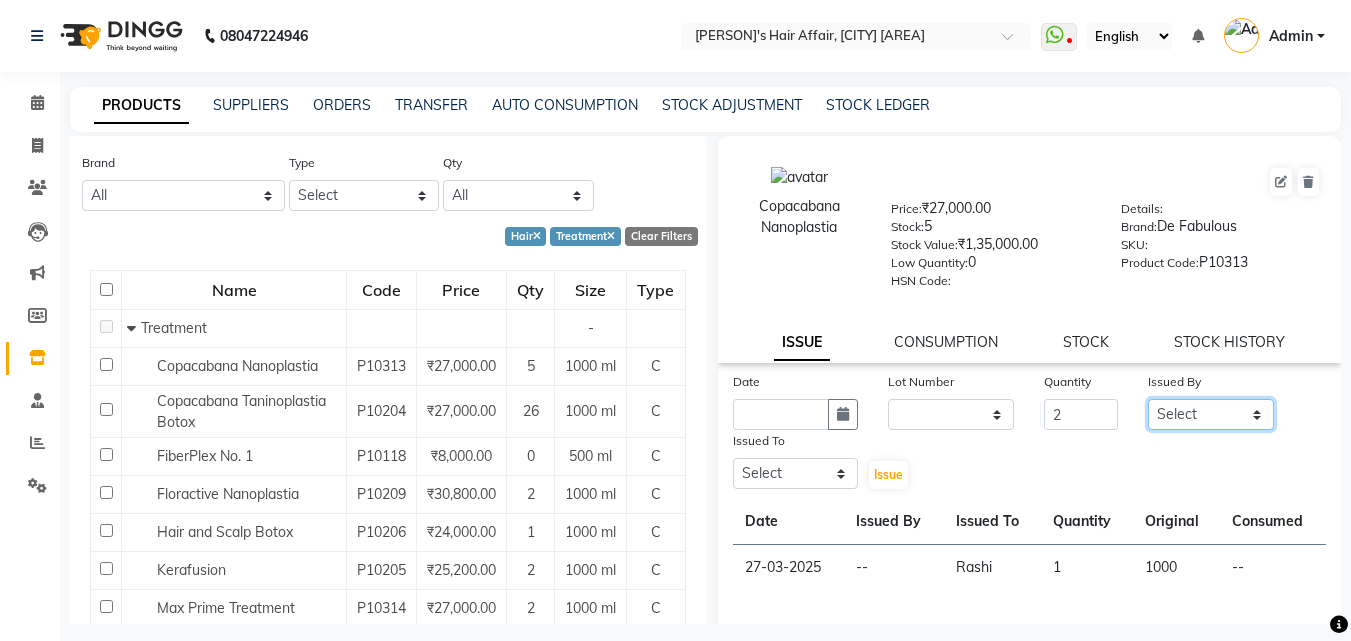click on "Select [PERSON] [PERSON] Hair Affair [PERSON] [PERSON] [PERSON] [PERSON] [PERSON] [PERSON] [PERSON] [PERSON]" 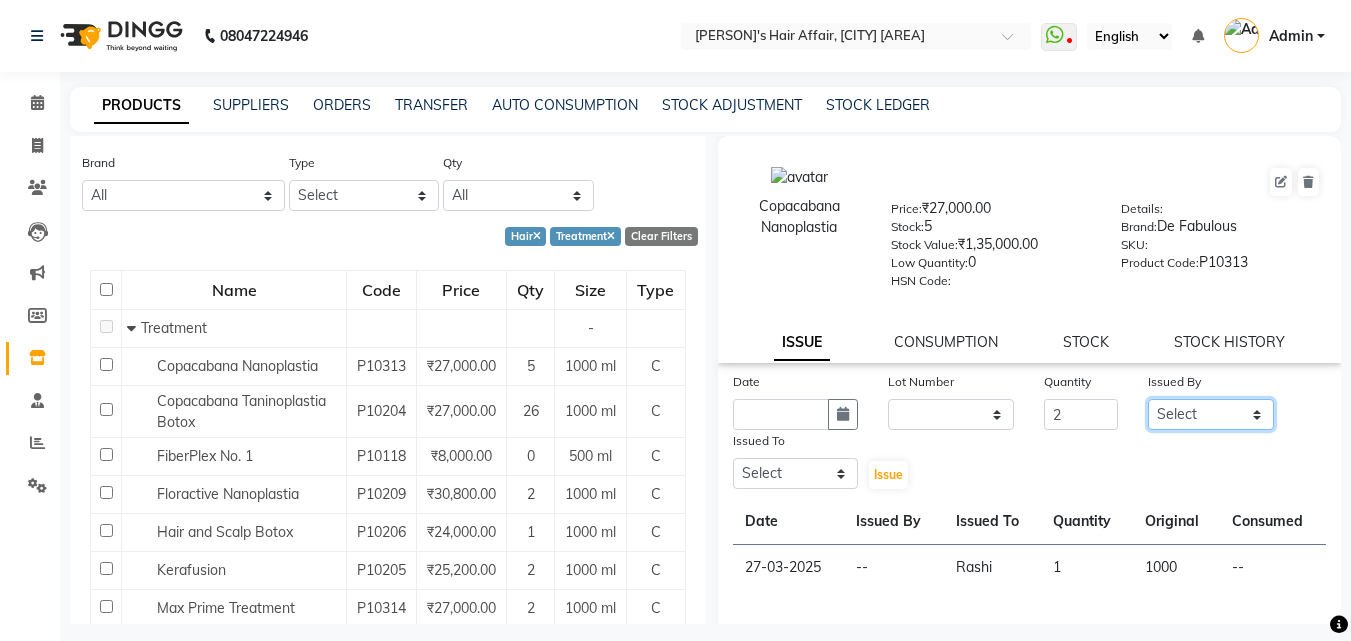 select on "45727" 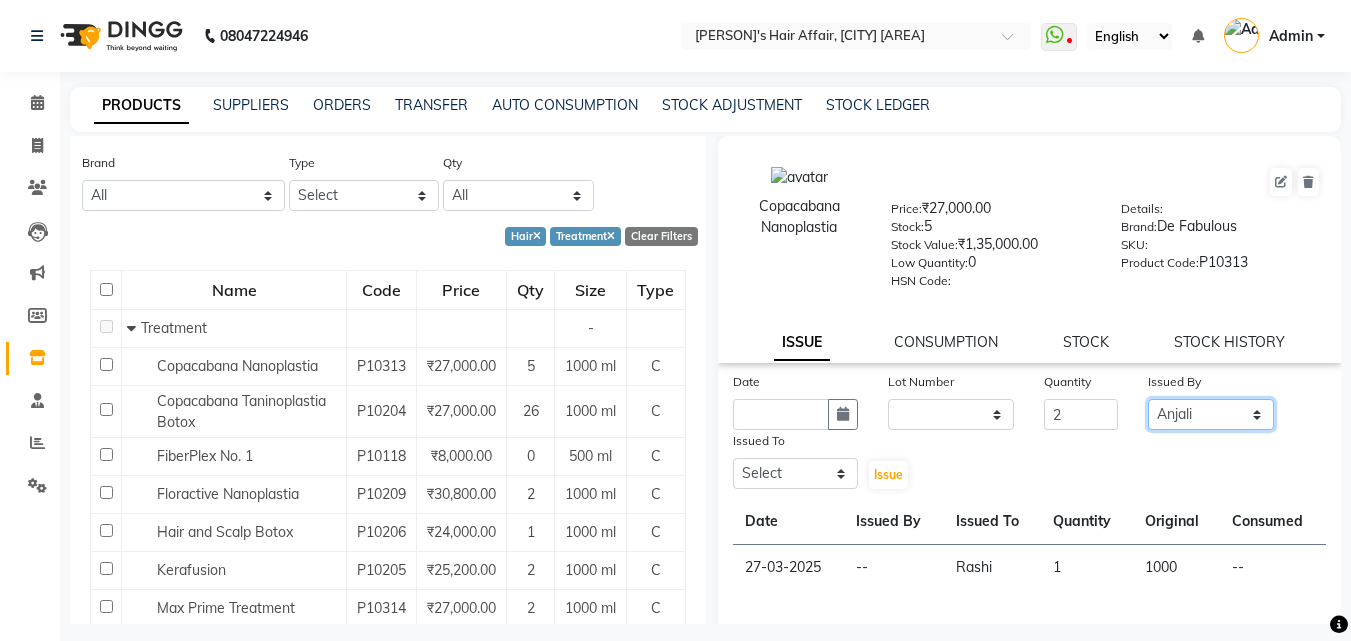 click on "Select [PERSON] [PERSON] Hair Affair [PERSON] [PERSON] [PERSON] [PERSON] [PERSON] [PERSON] [PERSON] [PERSON]" 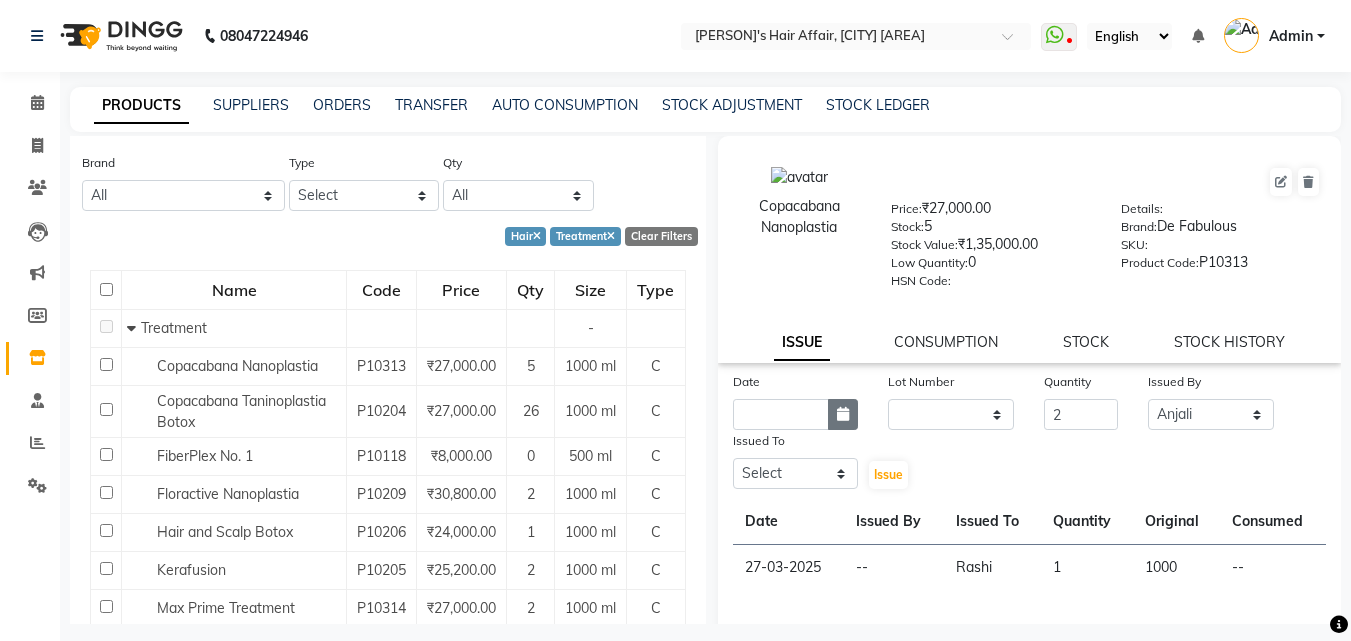 click 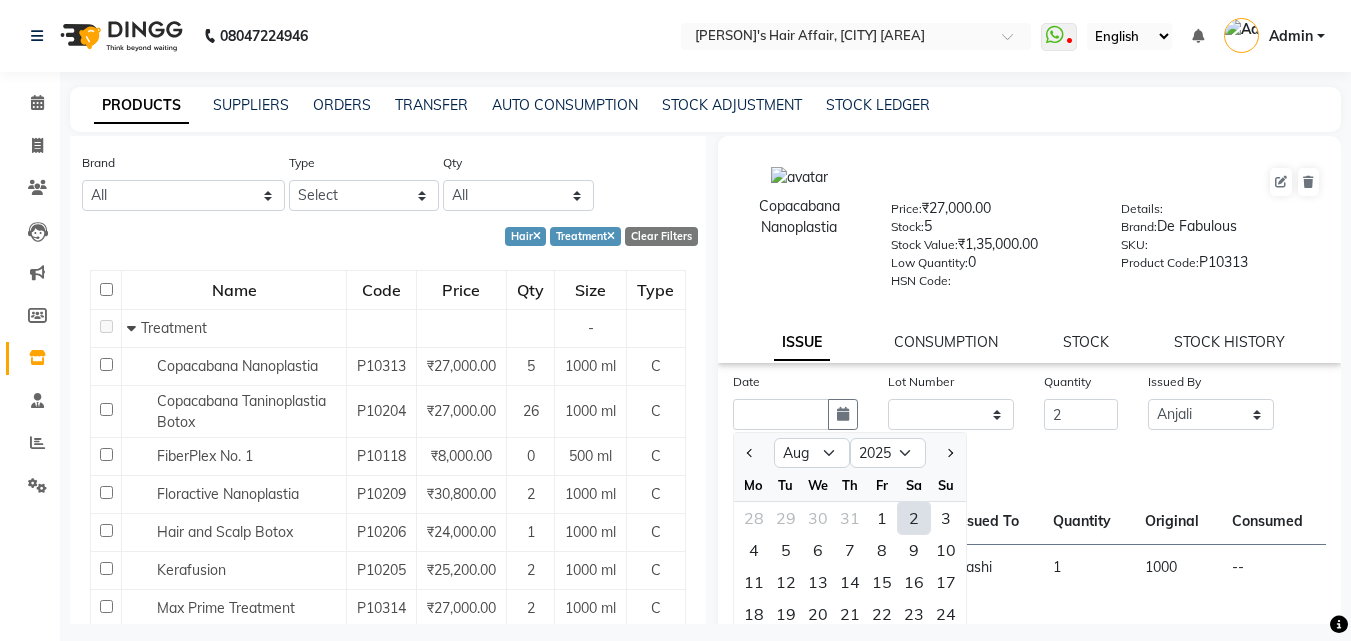 click on "2" 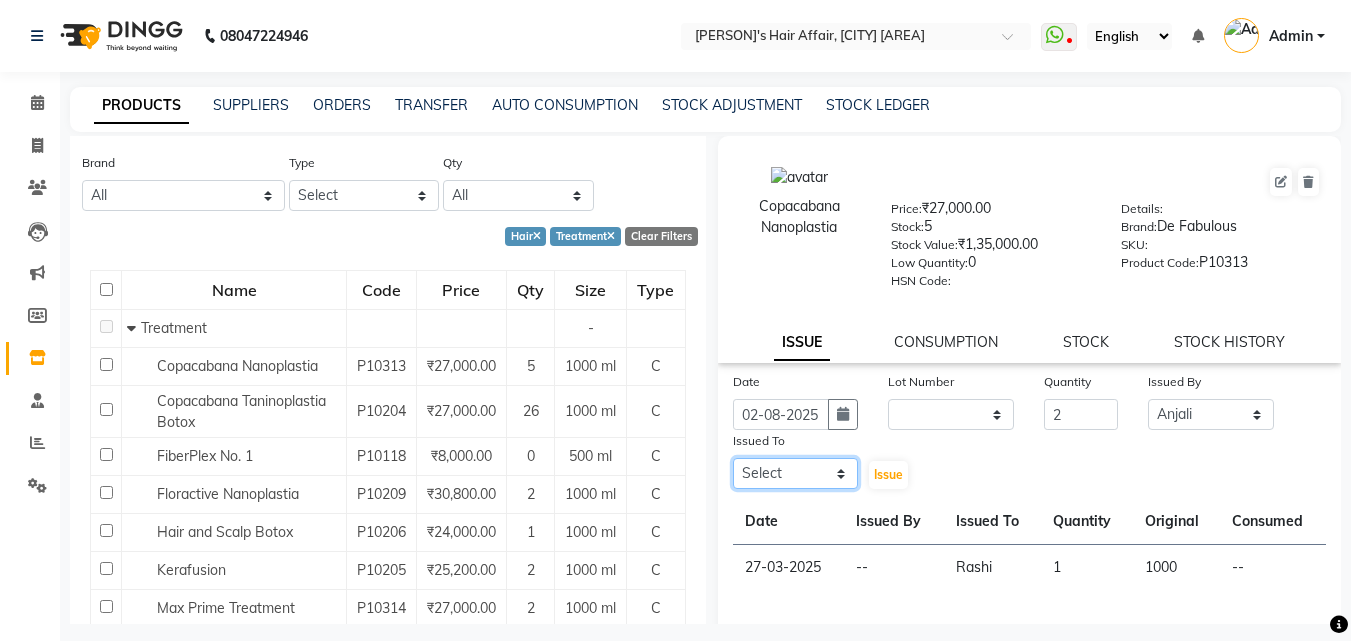 click on "Select [PERSON] [PERSON] Hair Affair [PERSON] [PERSON] [PERSON] [PERSON] [PERSON] [PERSON] [PERSON] [PERSON]" 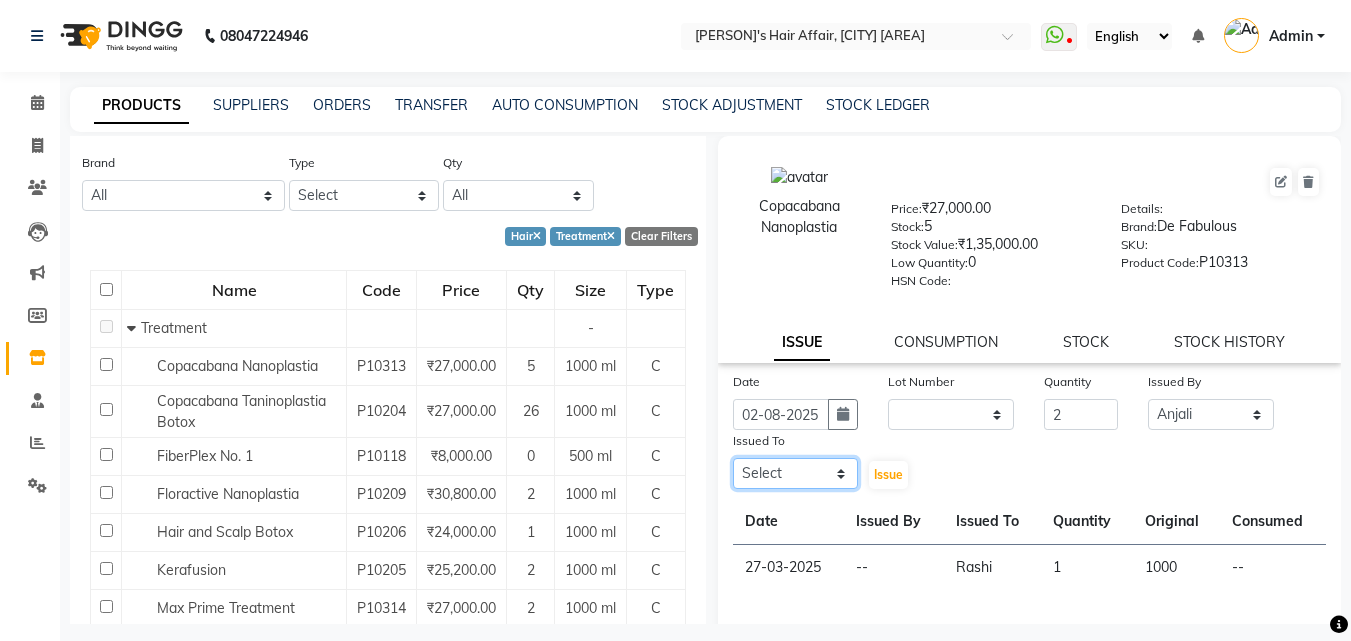 select on "45509" 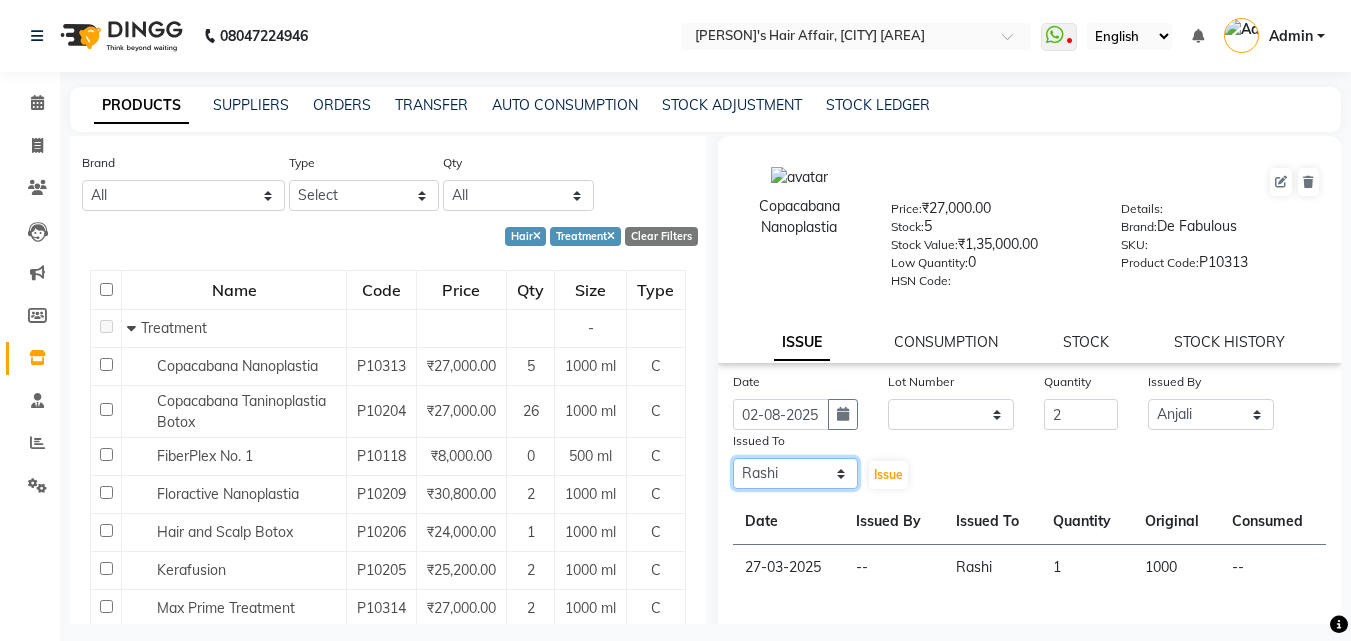 click on "Select [PERSON] [PERSON] Hair Affair [PERSON] [PERSON] [PERSON] [PERSON] [PERSON] [PERSON] [PERSON] [PERSON]" 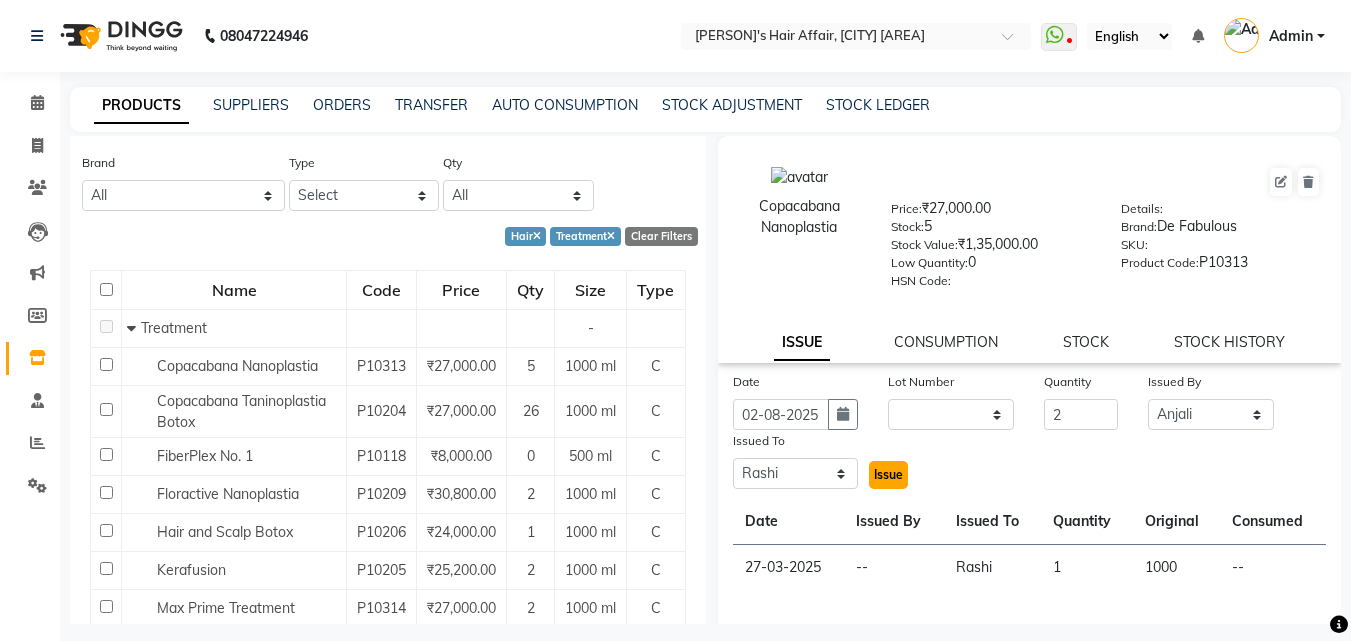 click on "Issue" 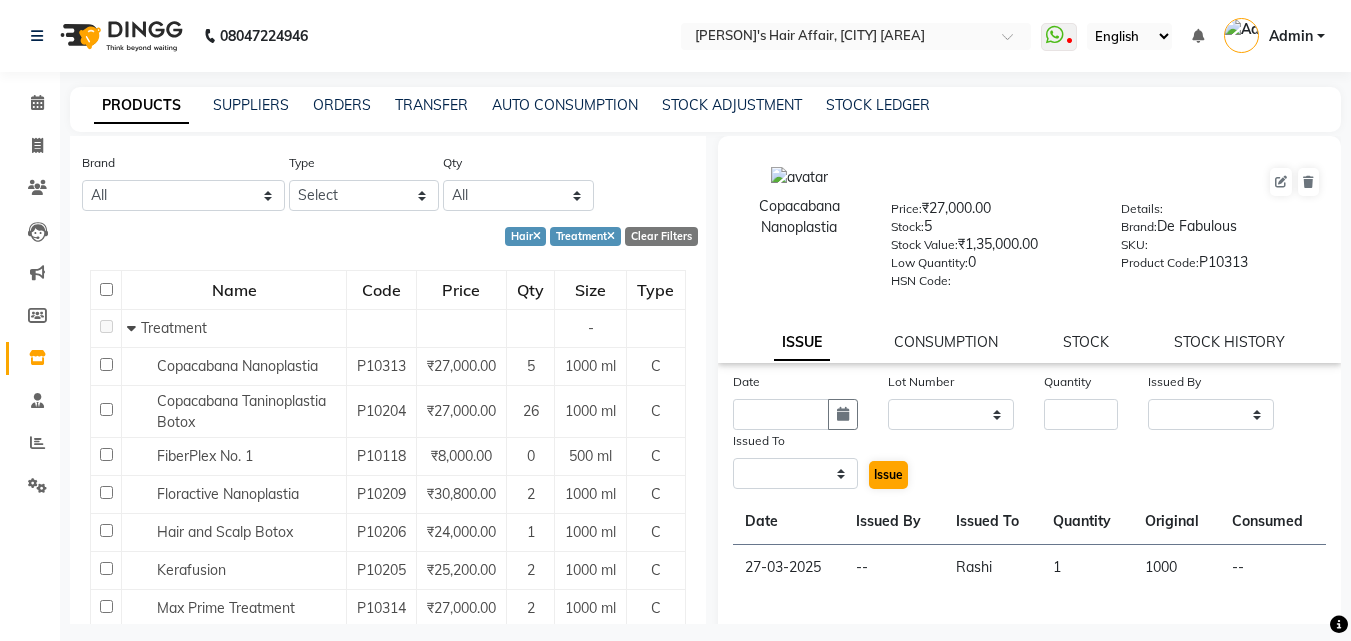 select 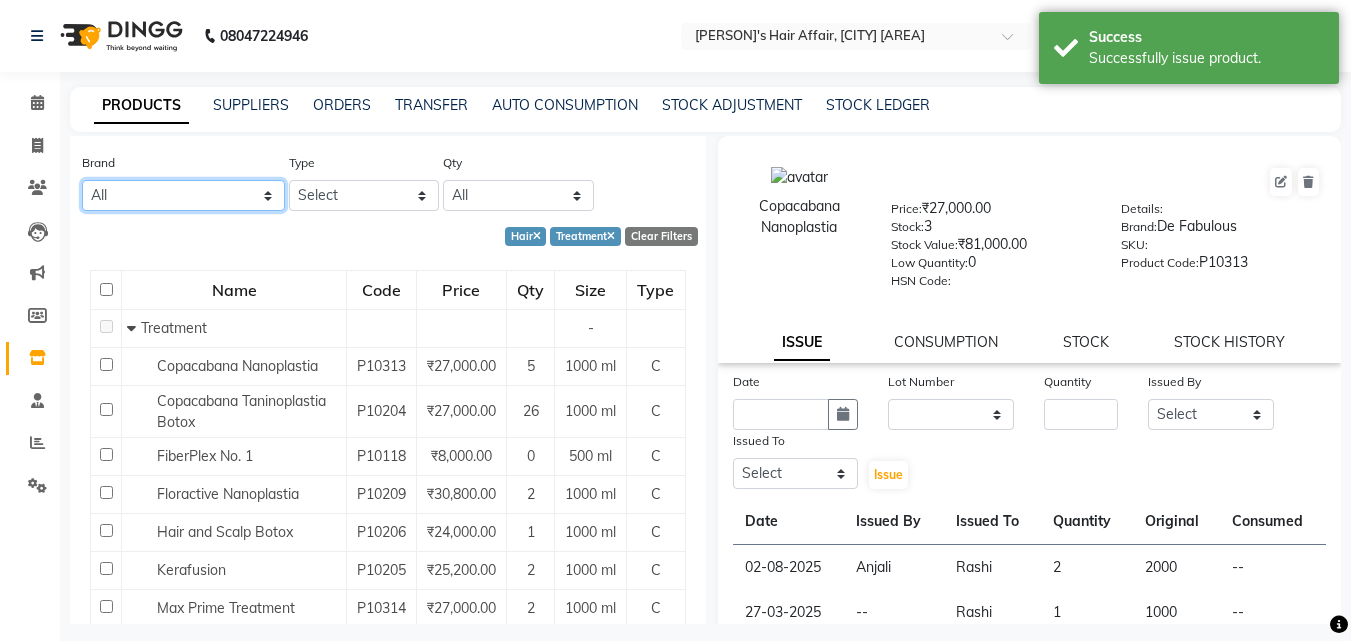 click on "All Bioactive Naturals Bodycare Cadiveu Cheryls De Fabulous Fem Floractive Ikonic Kanpeki L'oreal Lotus Matrix Mediceuticals O3+ Qod Sara Schwarzkopf Serenite Strex" 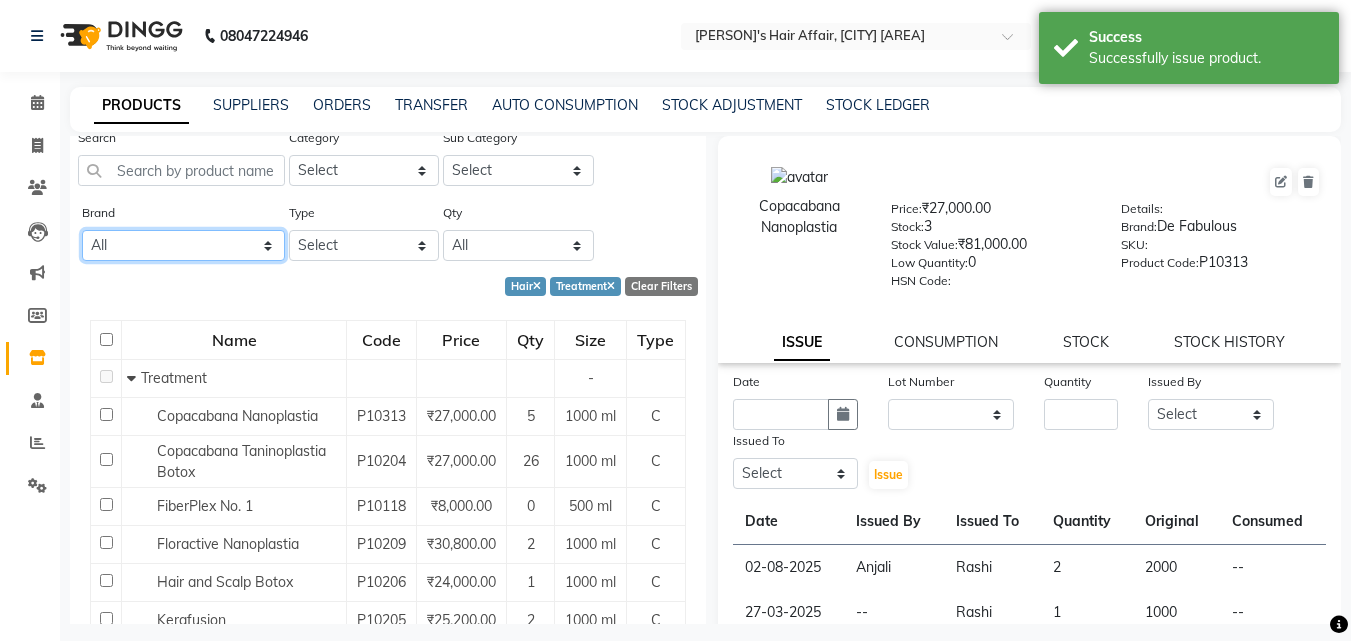 scroll, scrollTop: 0, scrollLeft: 0, axis: both 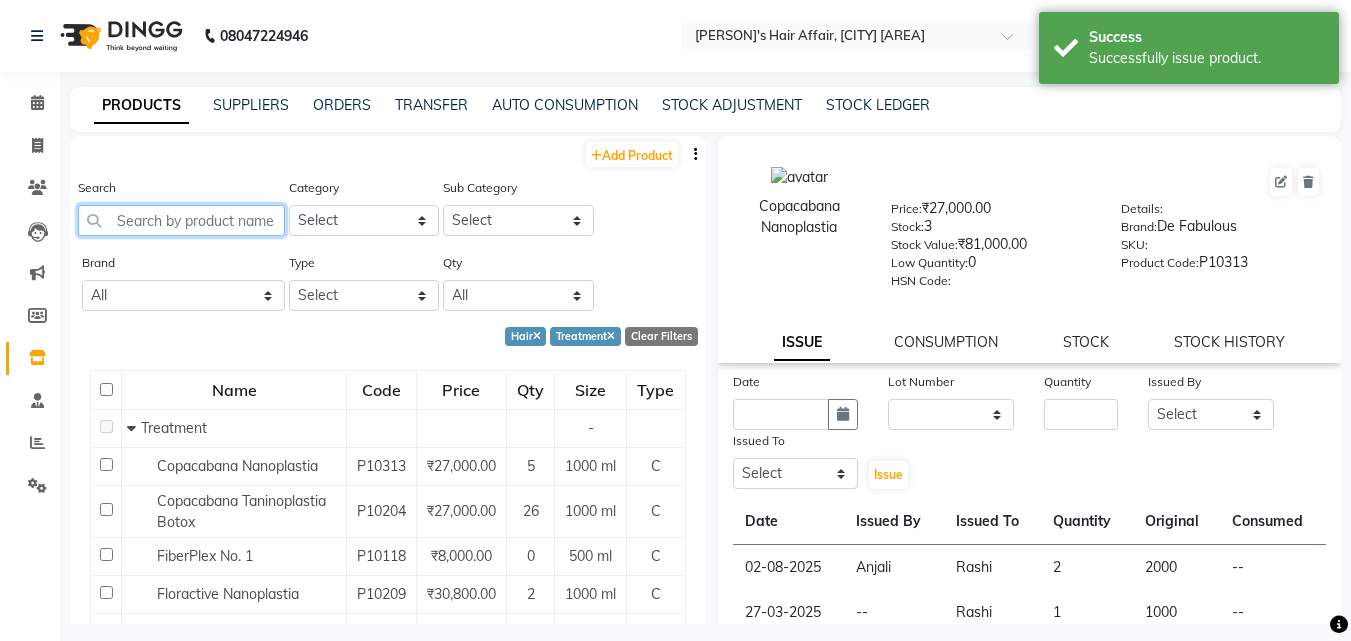 click 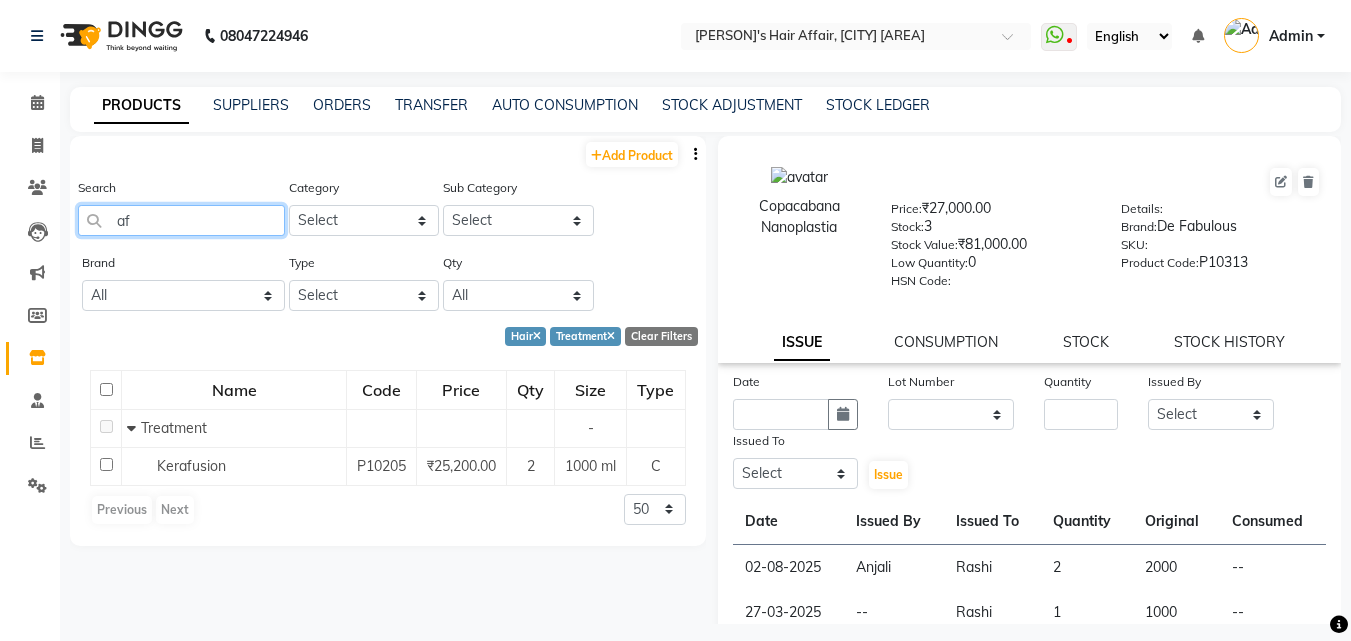 type on "af" 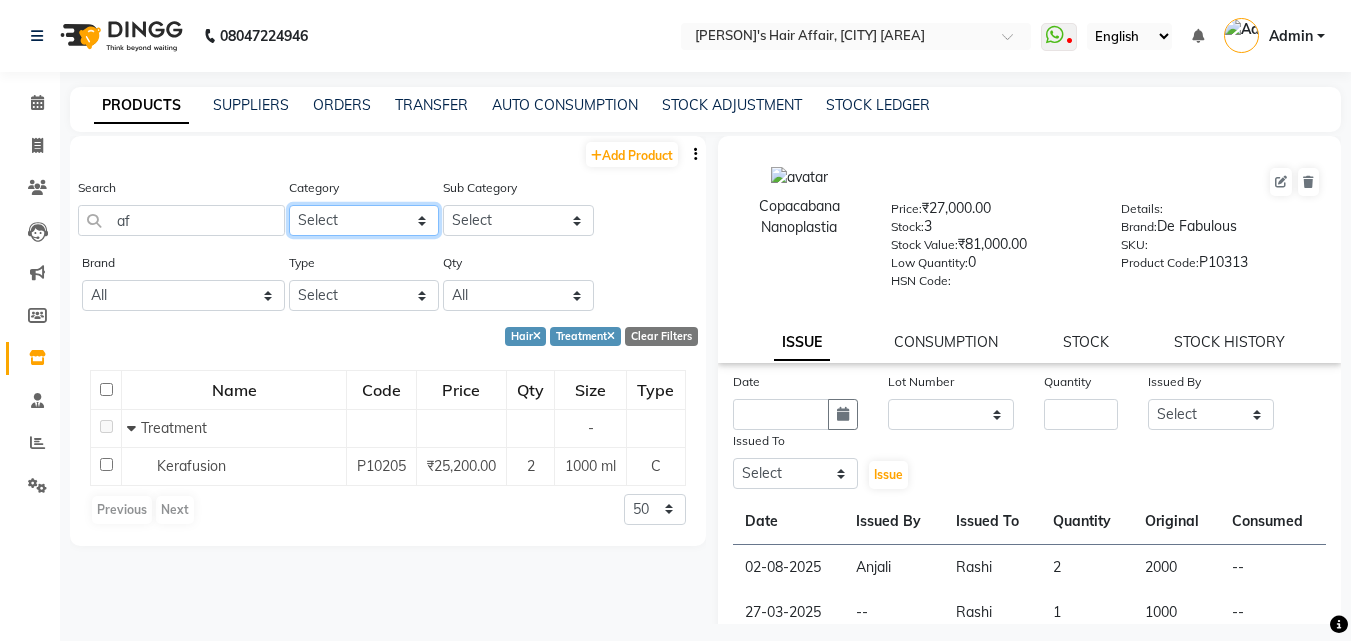 click on "Select Hair Skin Makeup Personal Care Appliances Beard Waxing Disposable Threading Hands and Feet Beauty Planet Botox Cadiveu Casmara Cheryls Loreal Olaplex demo Other" 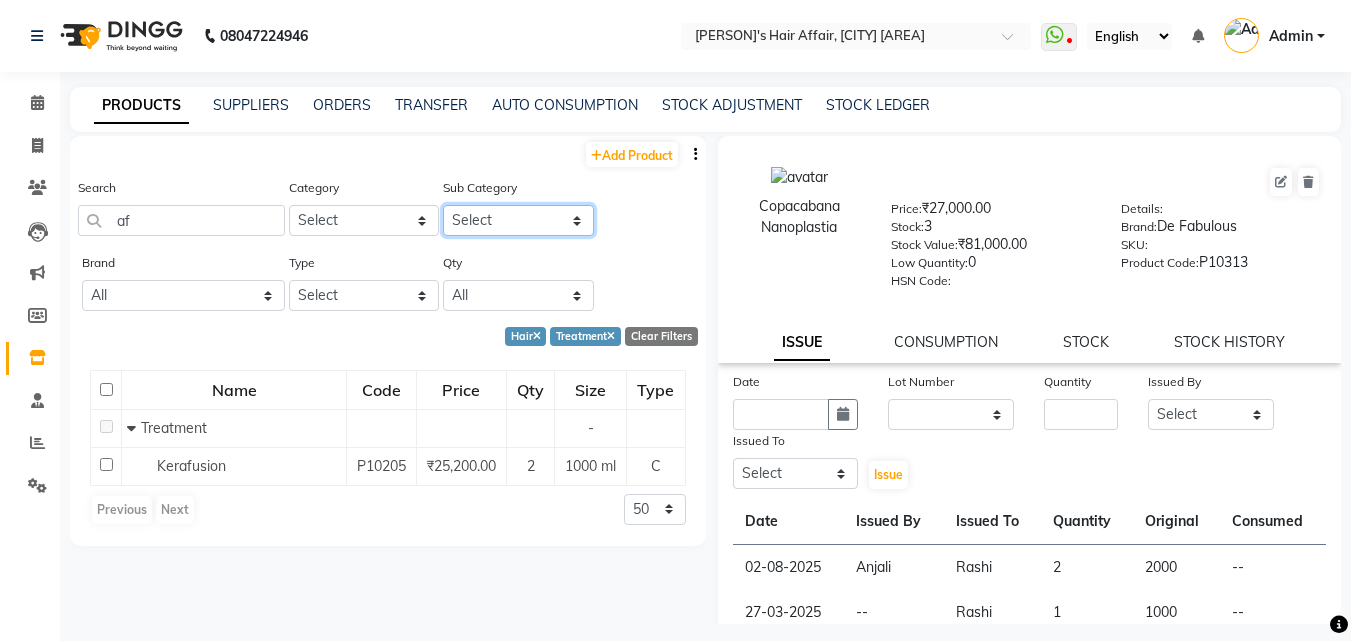 click on "Select Shampoo Conditioner Cream Mask Oil Serum Color Appliances Treatment Styling Ampoules Kit & Combo Other" 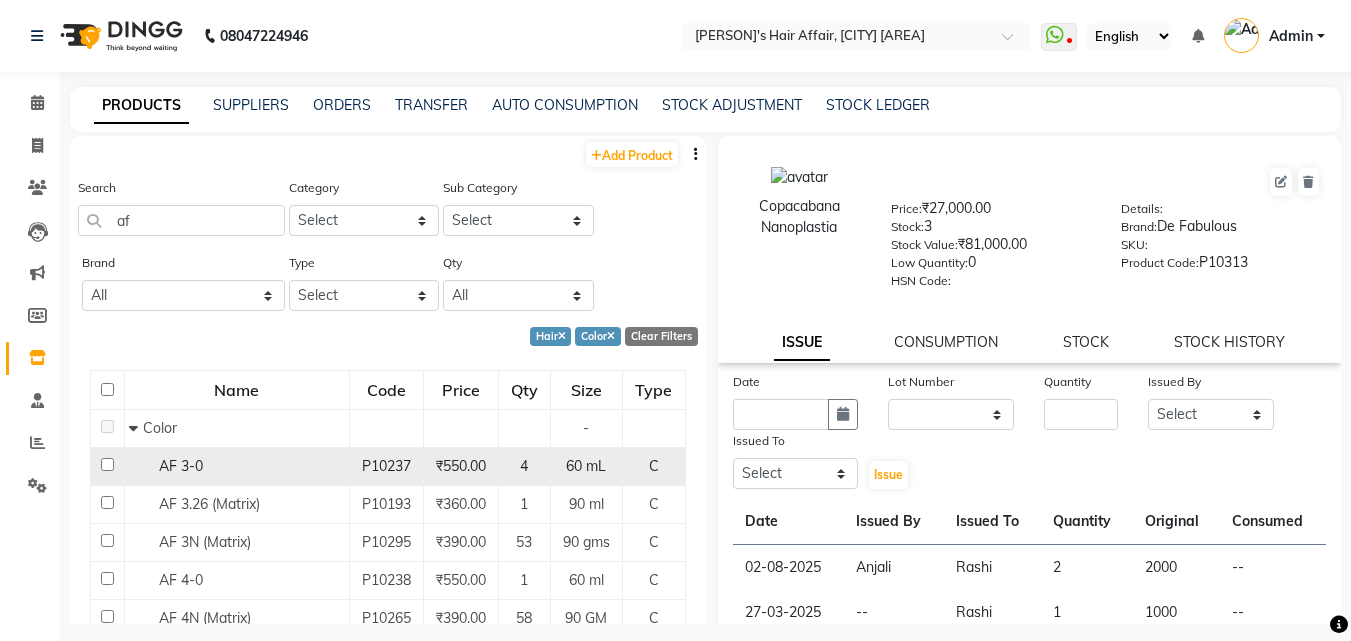 click on "AF 3-0" 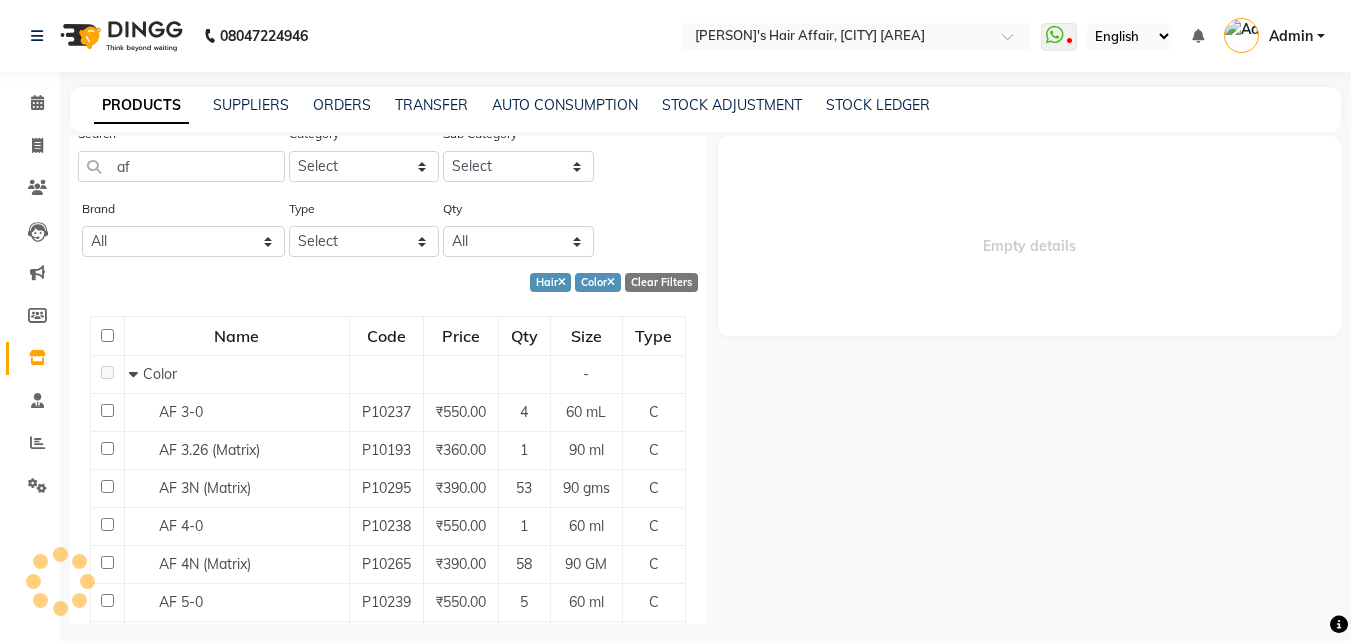 scroll, scrollTop: 100, scrollLeft: 0, axis: vertical 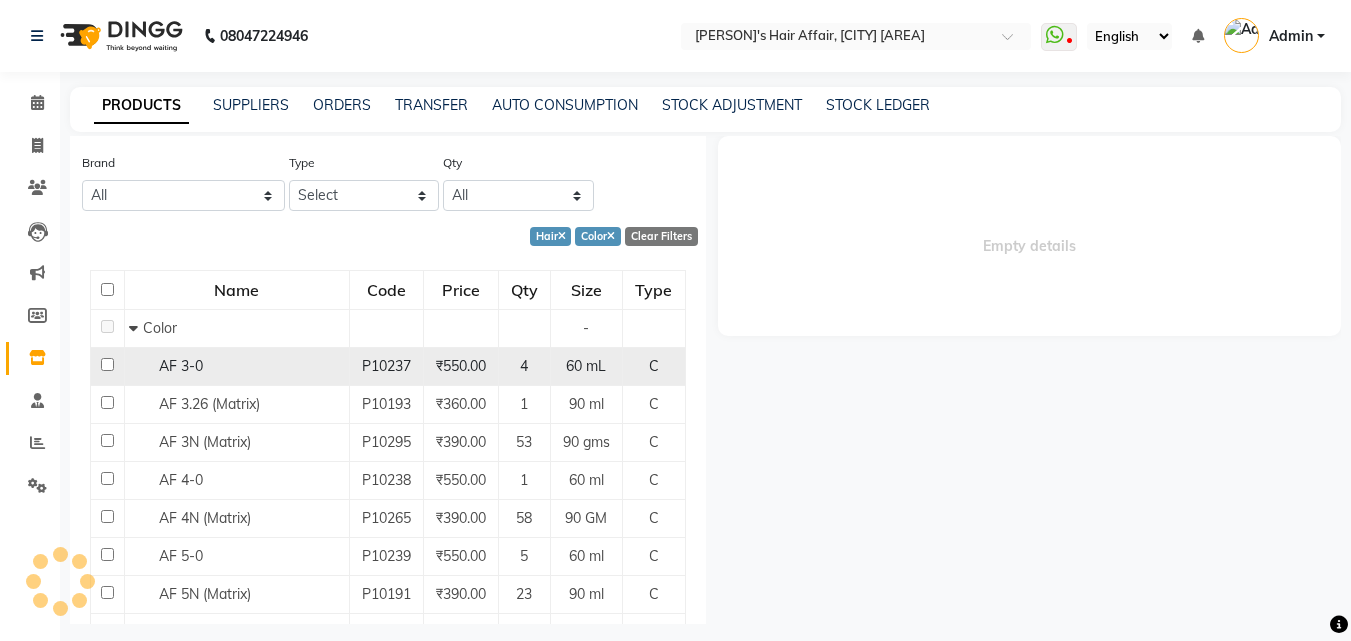 select 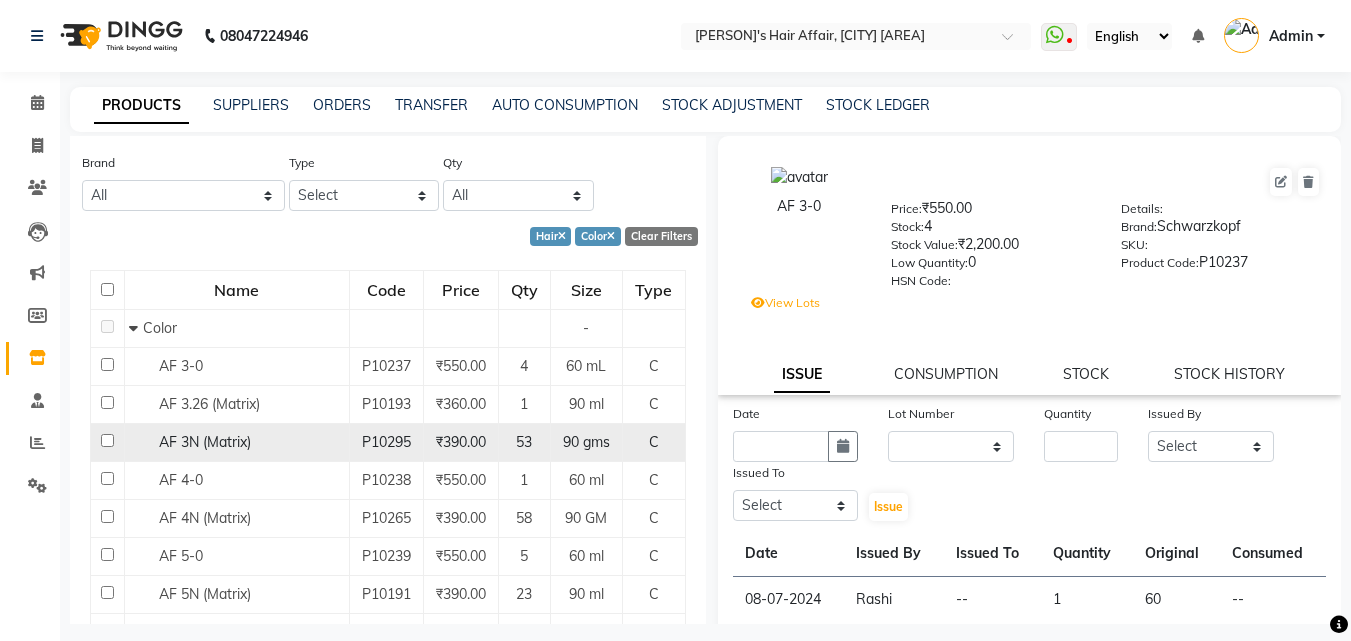 click on "AF 3N (Matrix)" 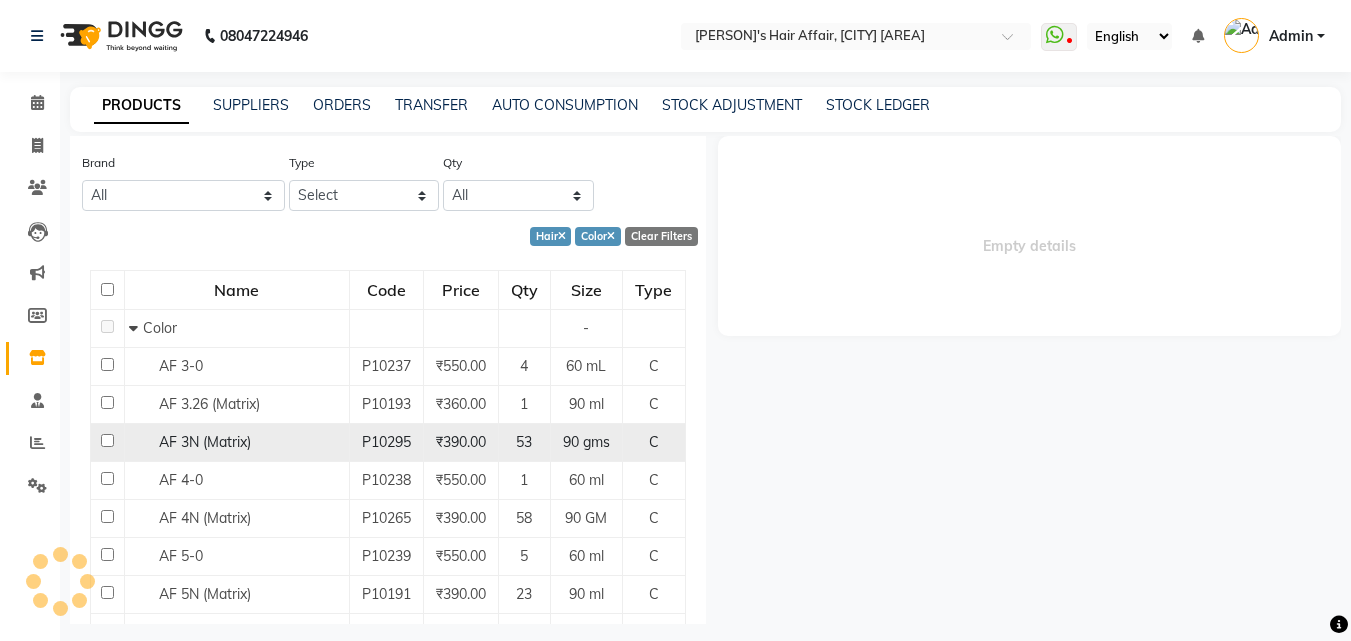 select 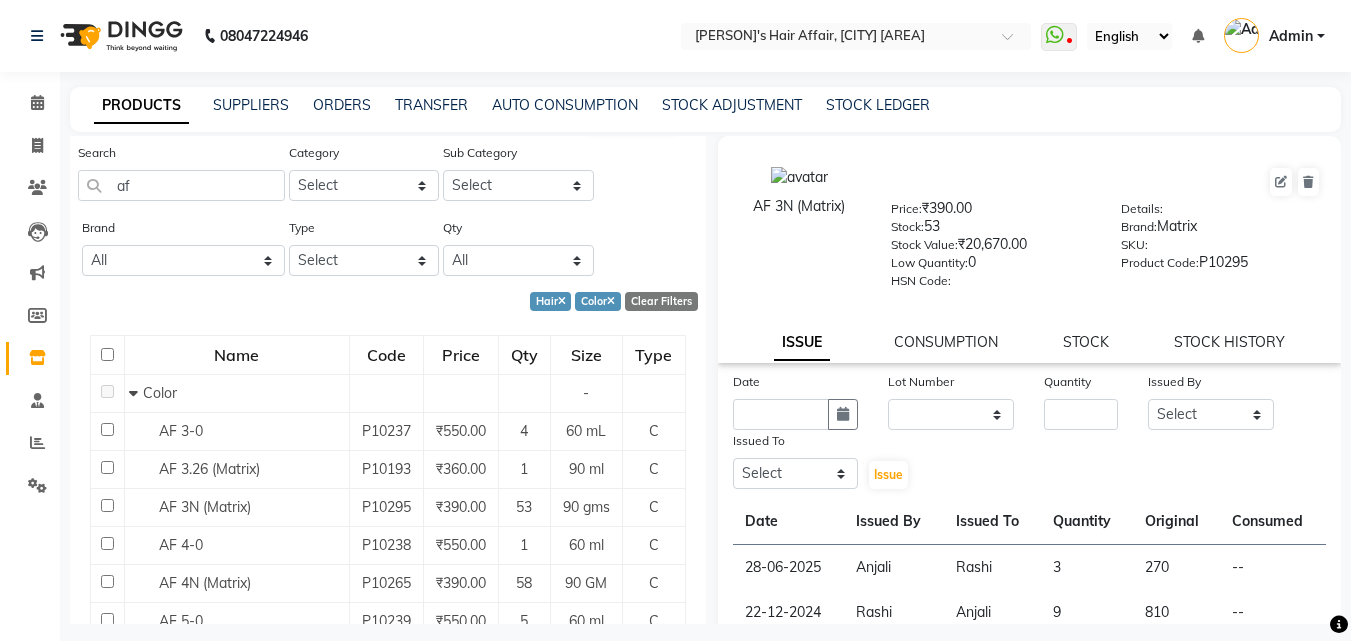 scroll, scrollTop: 0, scrollLeft: 0, axis: both 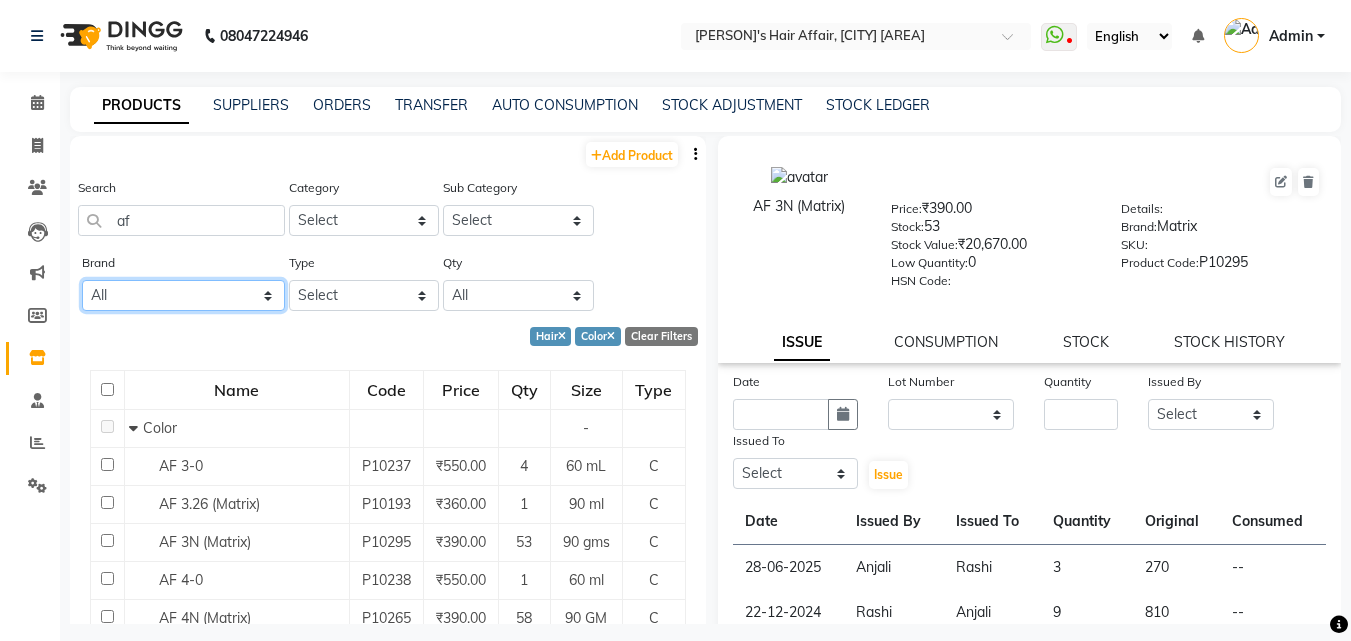 click on "All Bioactive Naturals Bodycare Cadiveu Cheryls De Fabulous Fem Floractive Ikonic Kanpeki L'oreal Lotus Matrix Mediceuticals O3+ Qod Sara Schwarzkopf Serenite Strex" 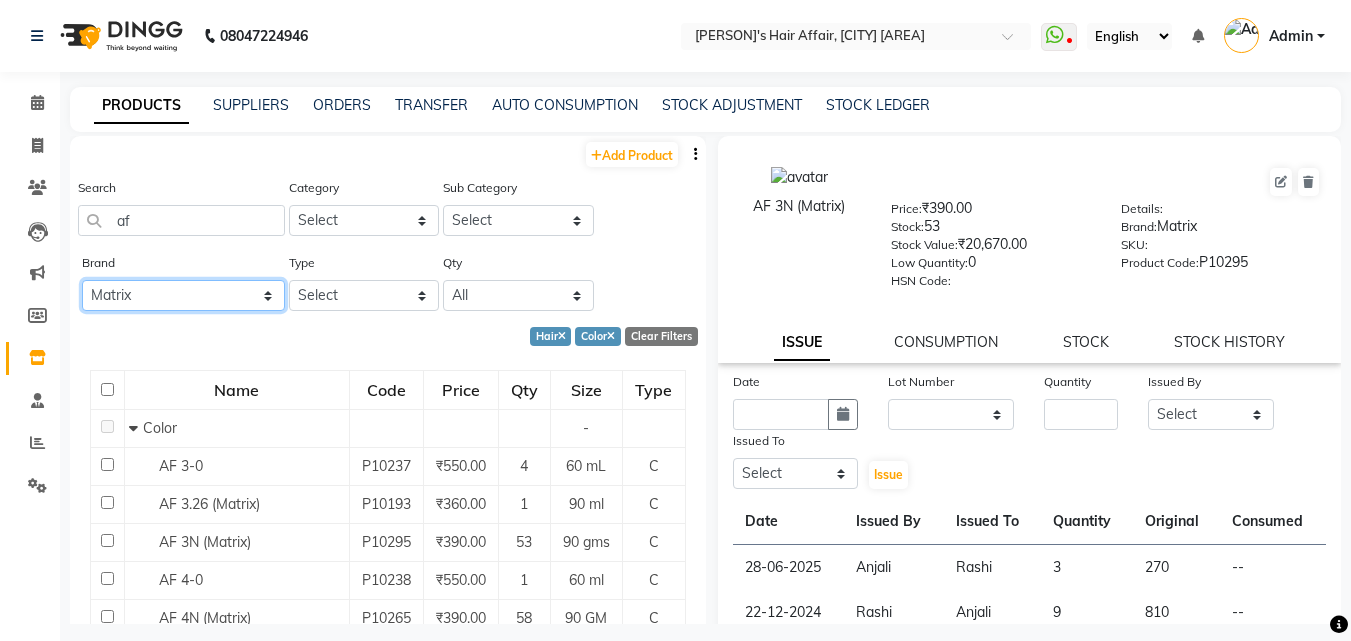 click on "All Bioactive Naturals Bodycare Cadiveu Cheryls De Fabulous Fem Floractive Ikonic Kanpeki L'oreal Lotus Matrix Mediceuticals O3+ Qod Sara Schwarzkopf Serenite Strex" 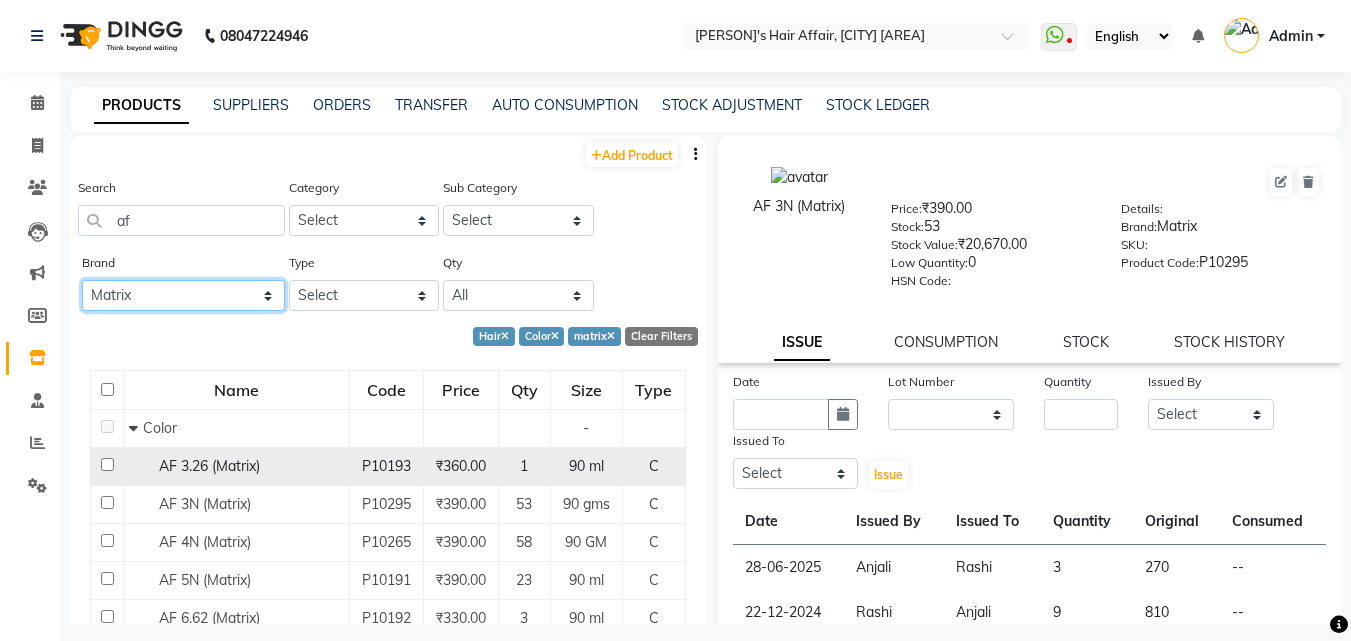 scroll, scrollTop: 74, scrollLeft: 0, axis: vertical 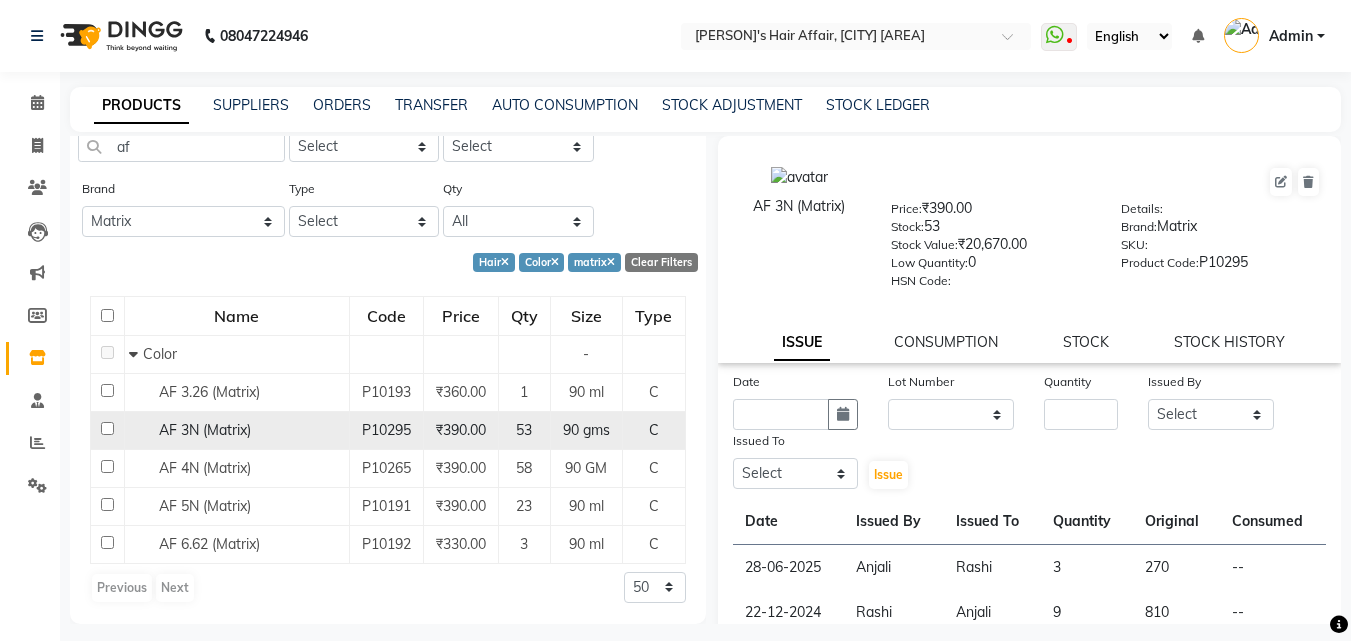 click on "AF 3N (Matrix)" 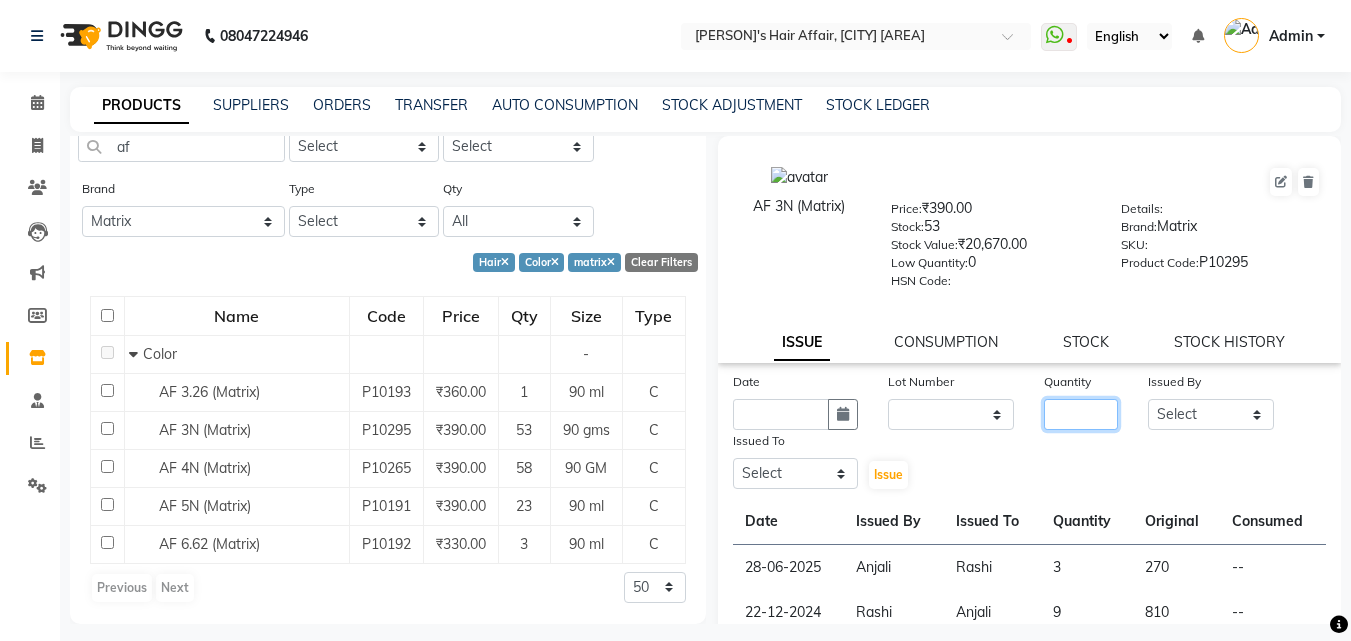 click 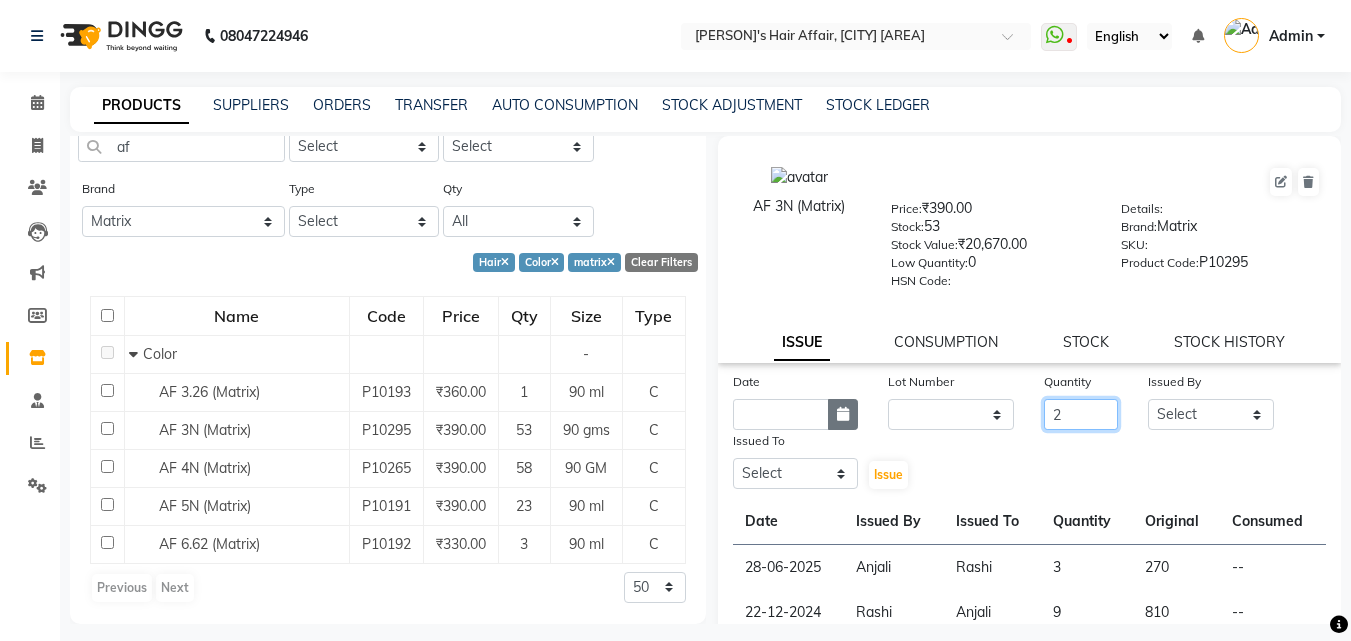 type on "2" 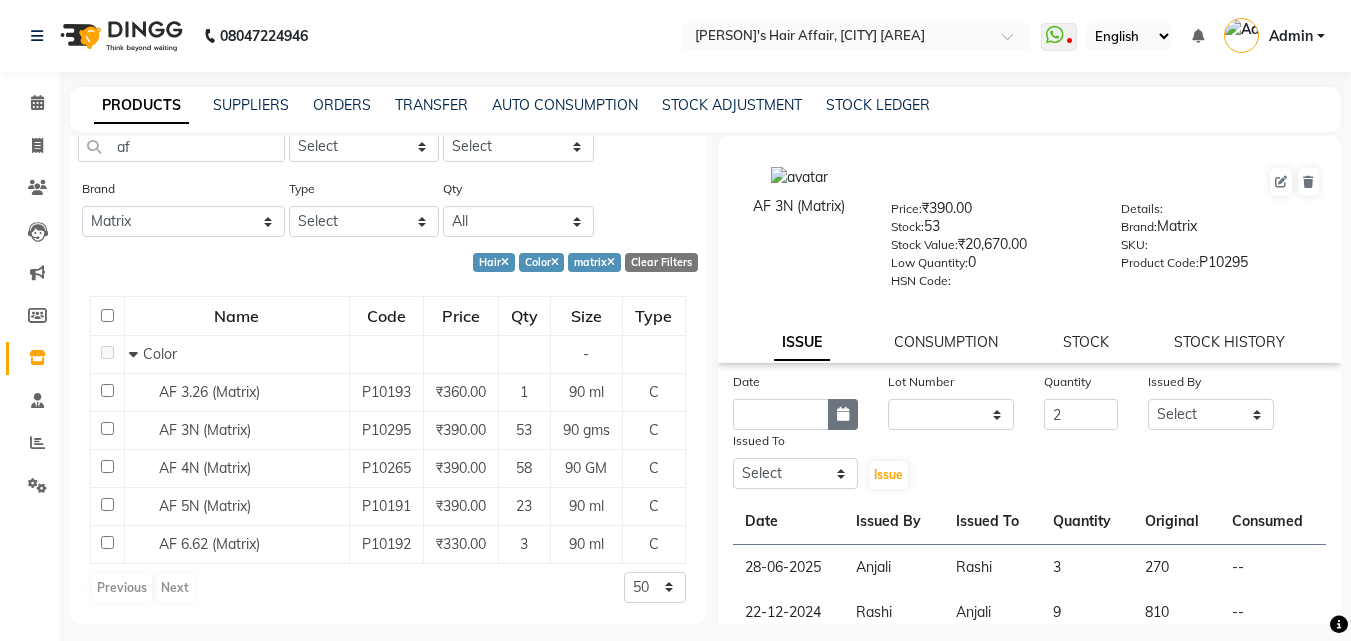click 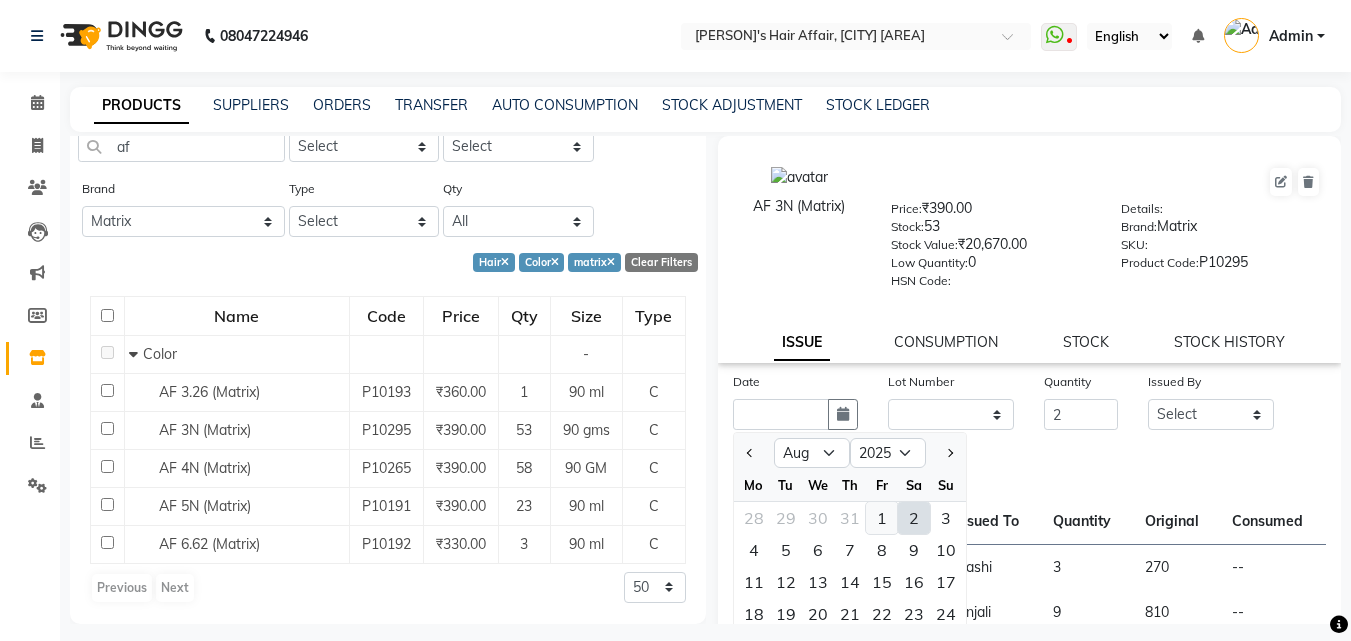click on "1" 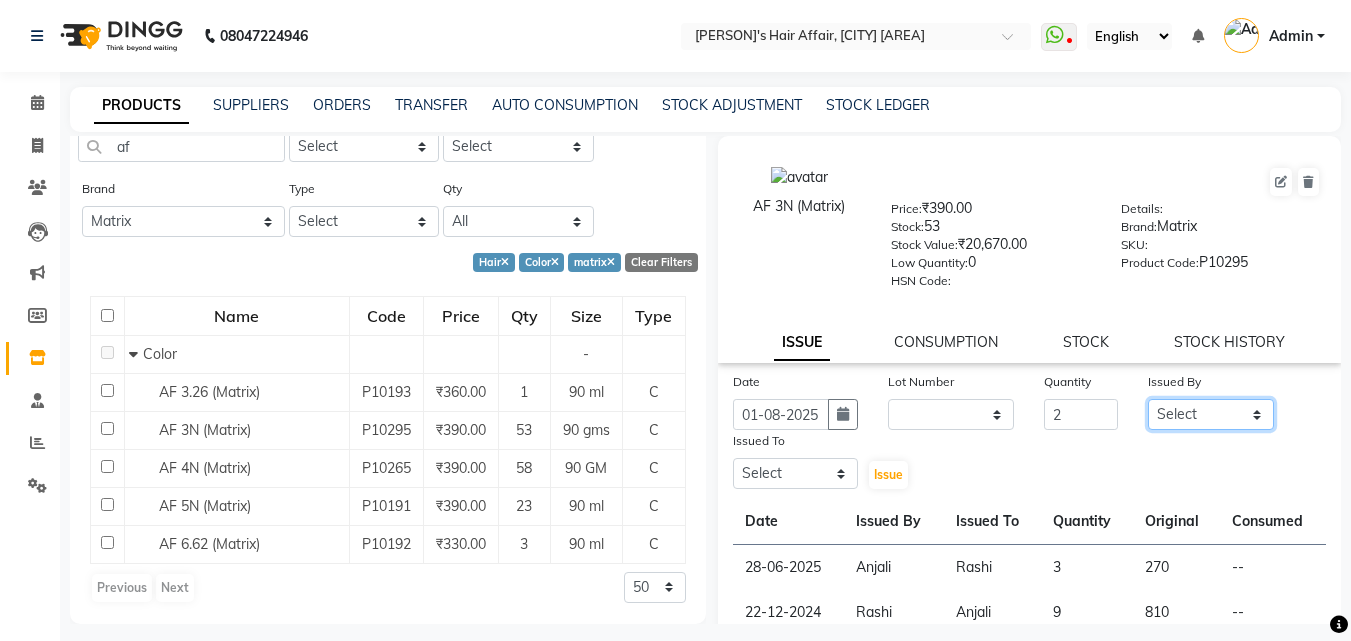 click on "Select [PERSON] [PERSON] Hair Affair [PERSON] [PERSON] [PERSON] [PERSON] [PERSON] [PERSON] [PERSON] [PERSON]" 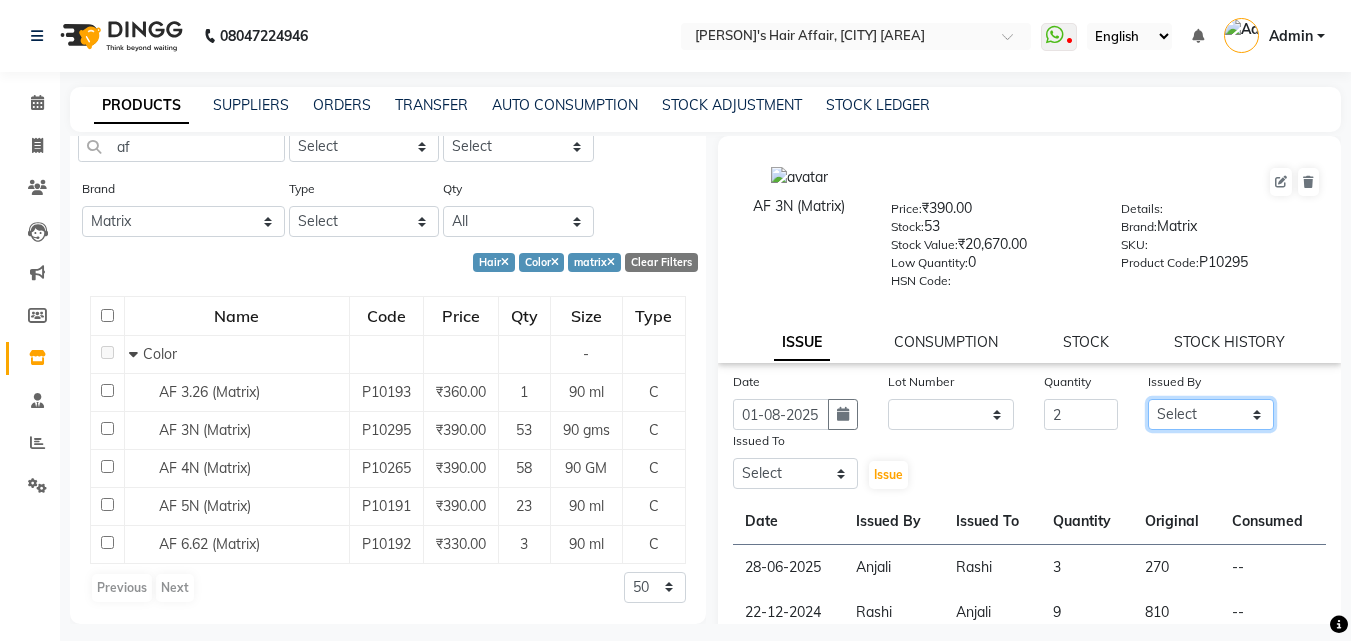 select on "58051" 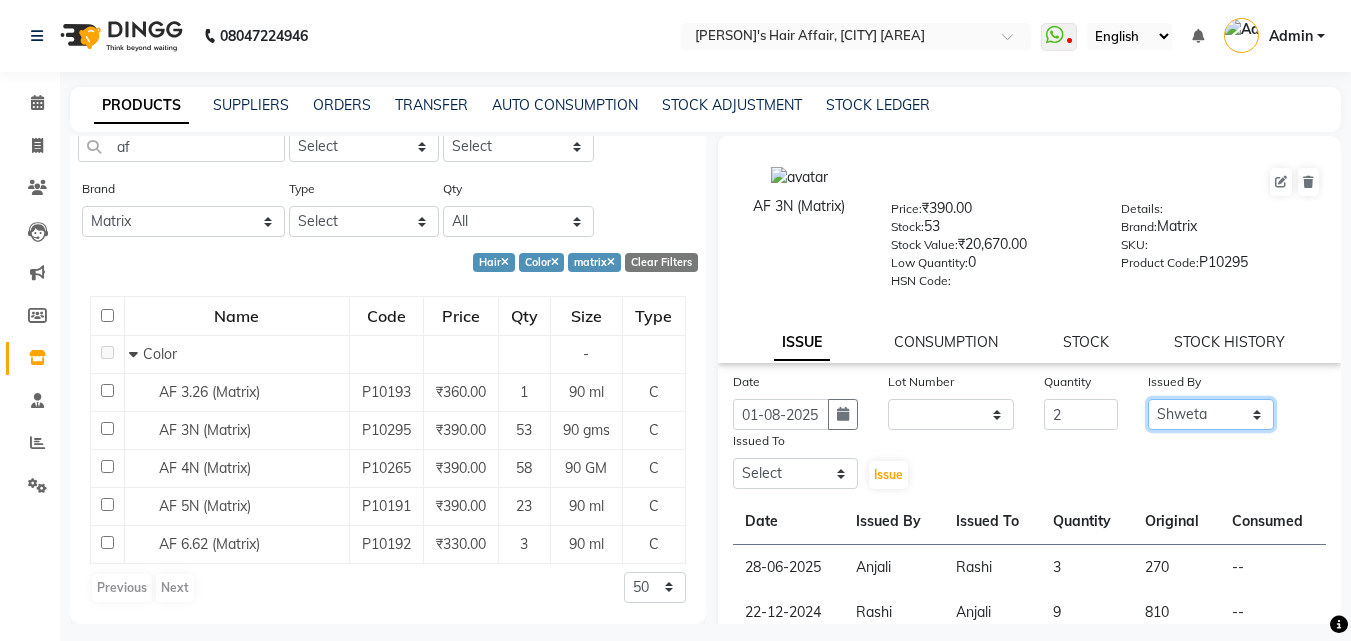 click on "Select [PERSON] [PERSON] Hair Affair [PERSON] [PERSON] [PERSON] [PERSON] [PERSON] [PERSON] [PERSON] [PERSON]" 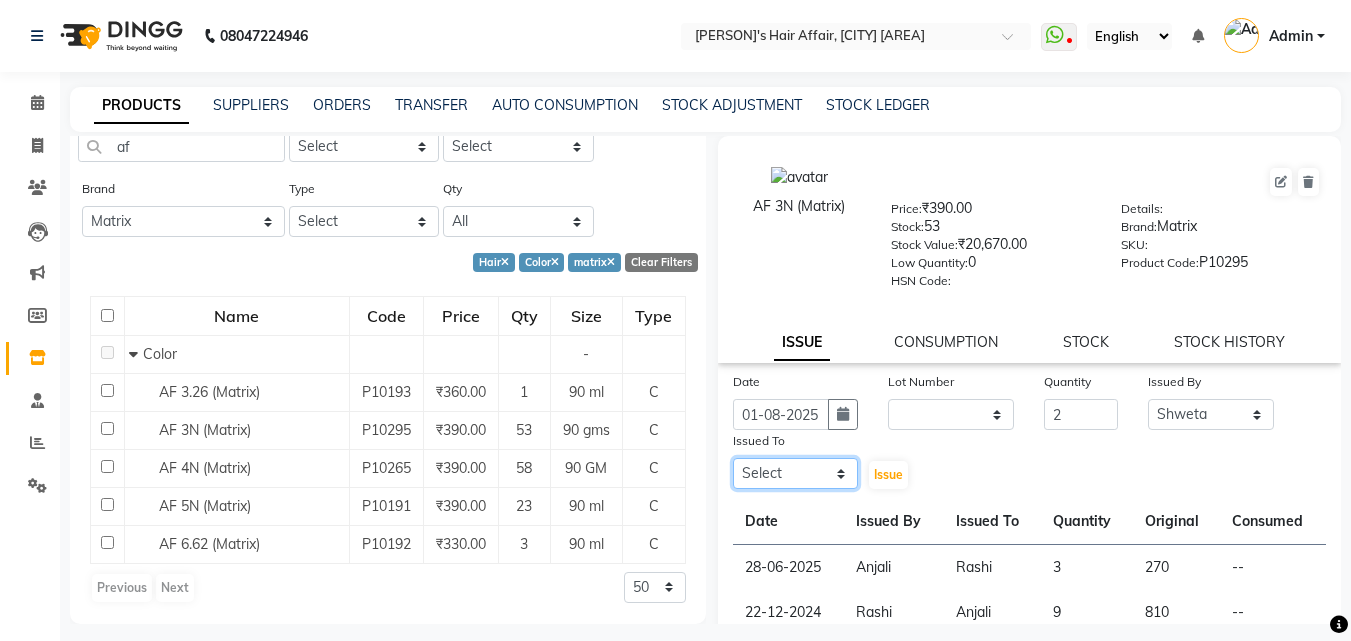 click on "Select [PERSON] [PERSON] Hair Affair [PERSON] [PERSON] [PERSON] [PERSON] [PERSON] [PERSON] [PERSON] [PERSON]" 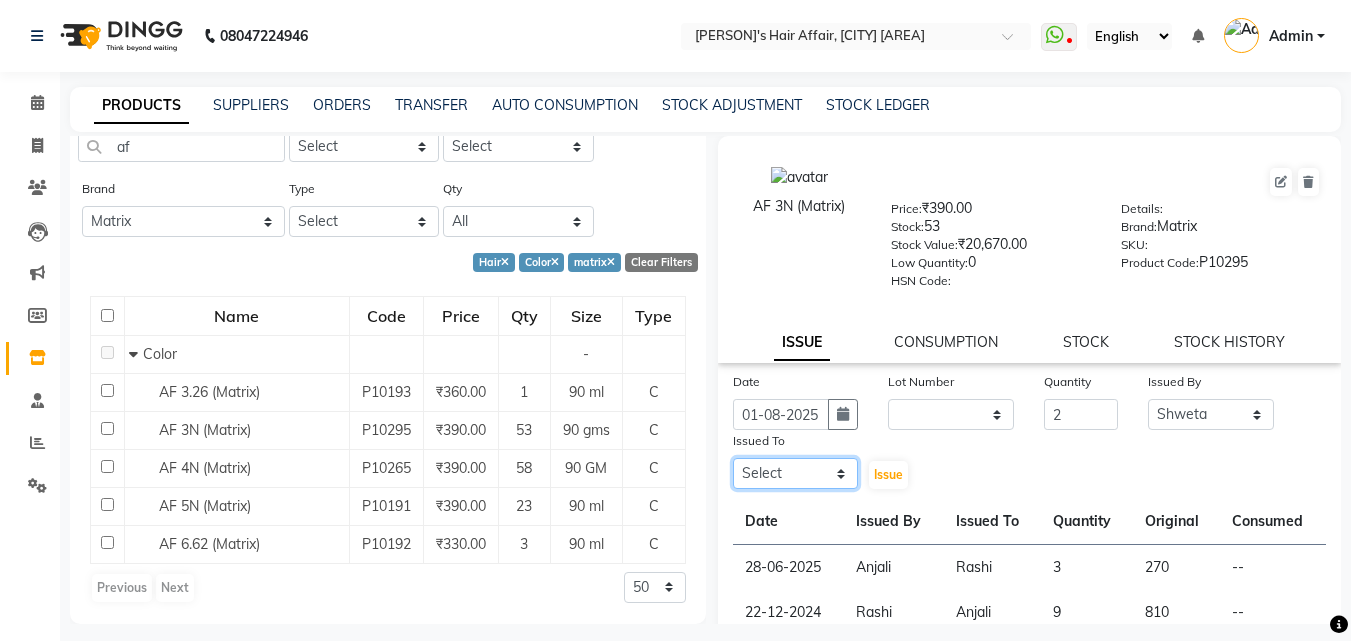 select on "45509" 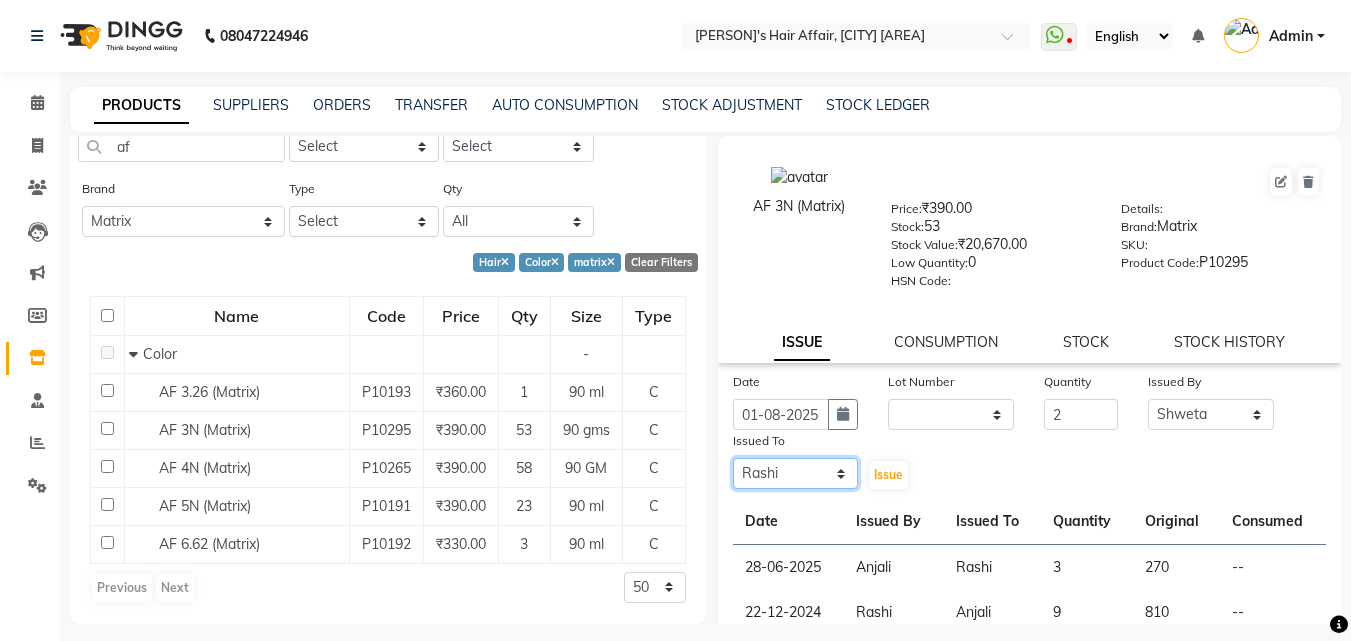 click on "Select [PERSON] [PERSON] Hair Affair [PERSON] [PERSON] [PERSON] [PERSON] [PERSON] [PERSON] [PERSON] [PERSON]" 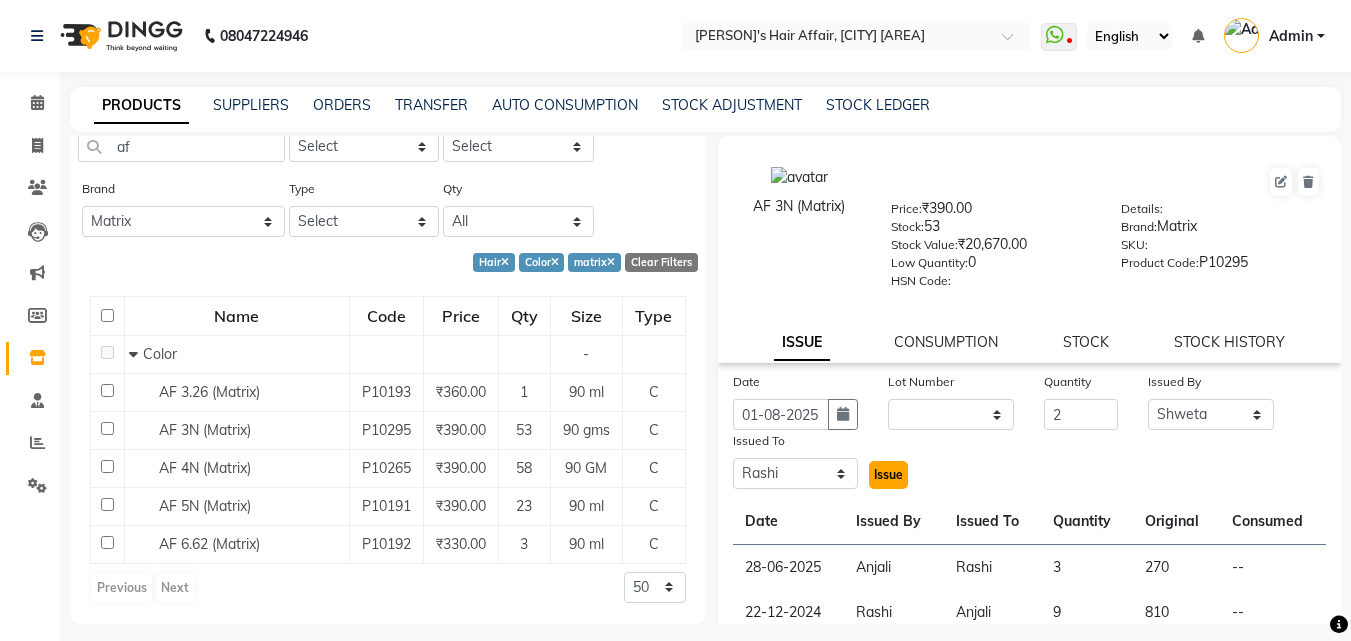 click on "Issue" 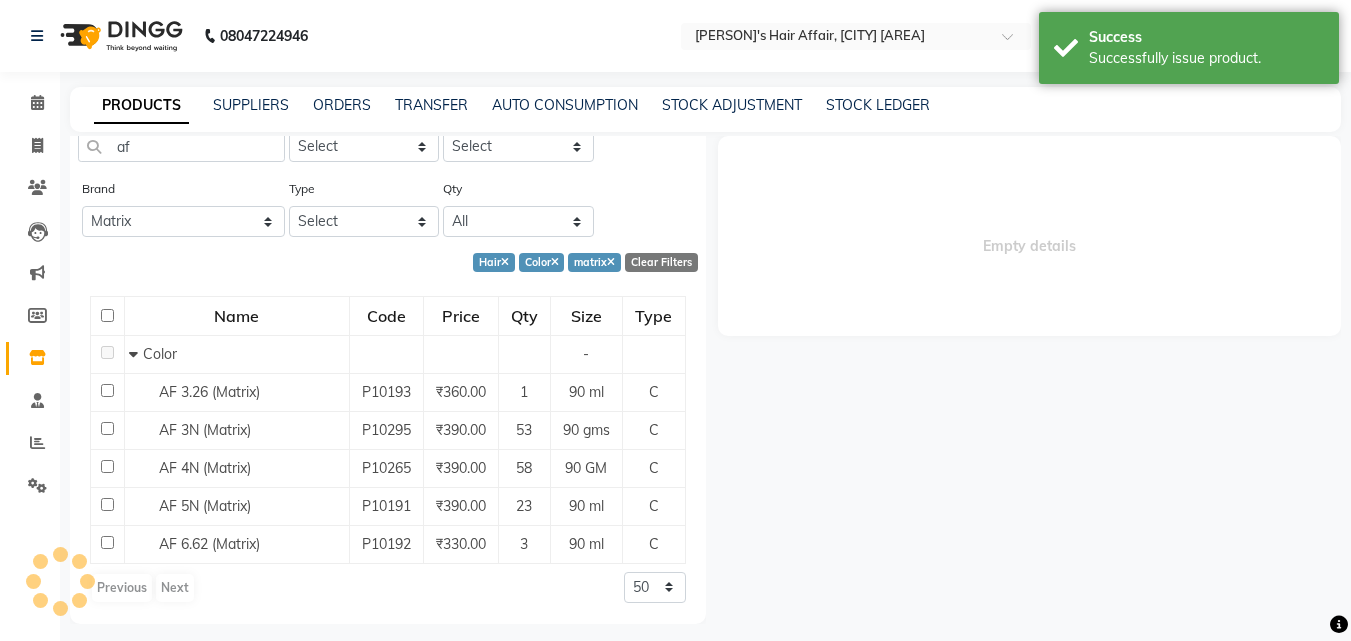 select 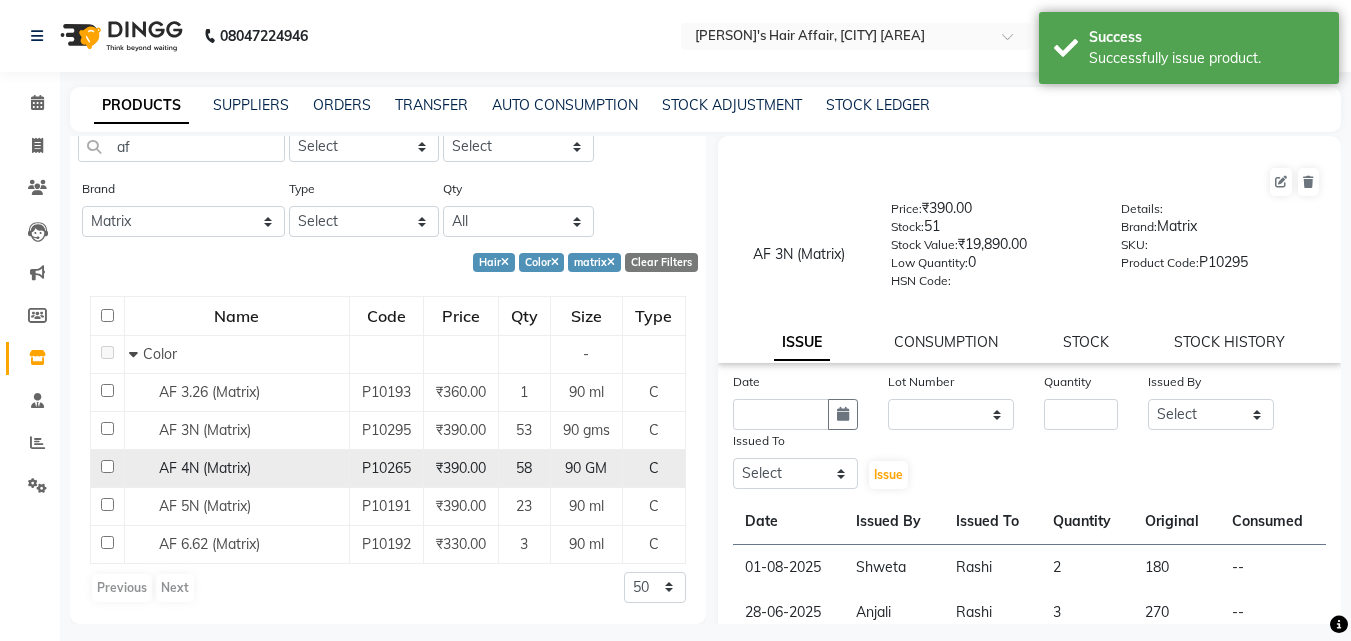 click on "AF 4N (Matrix)" 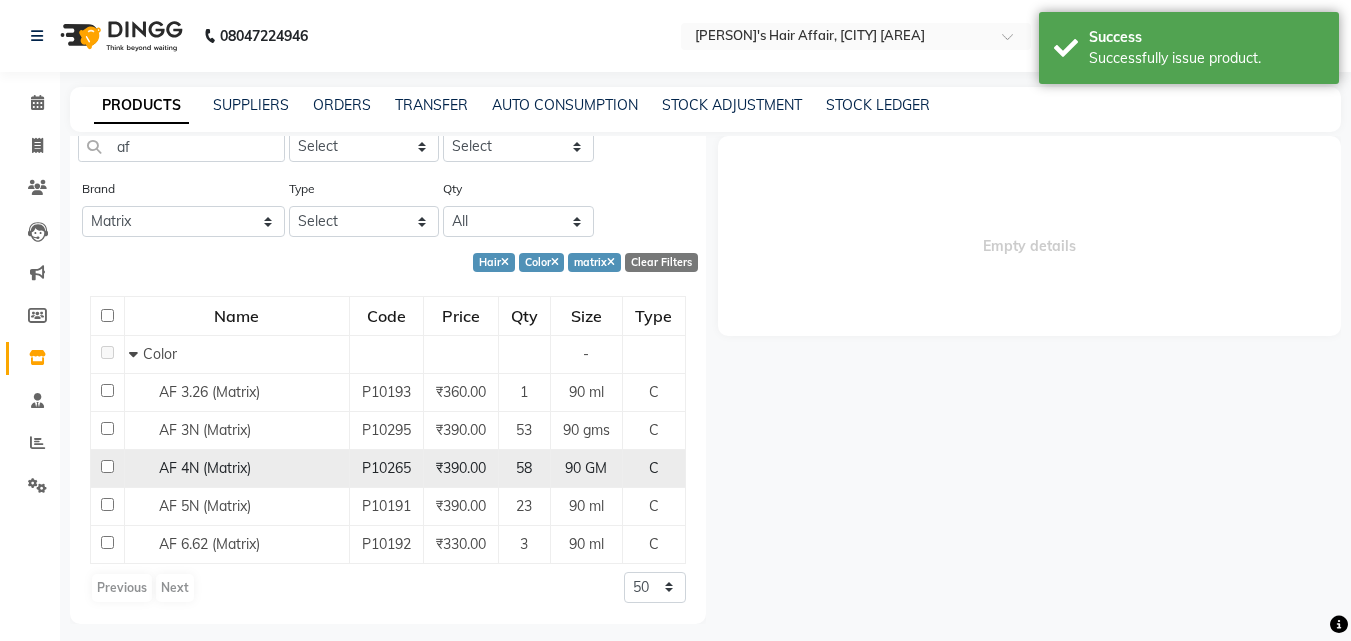 select 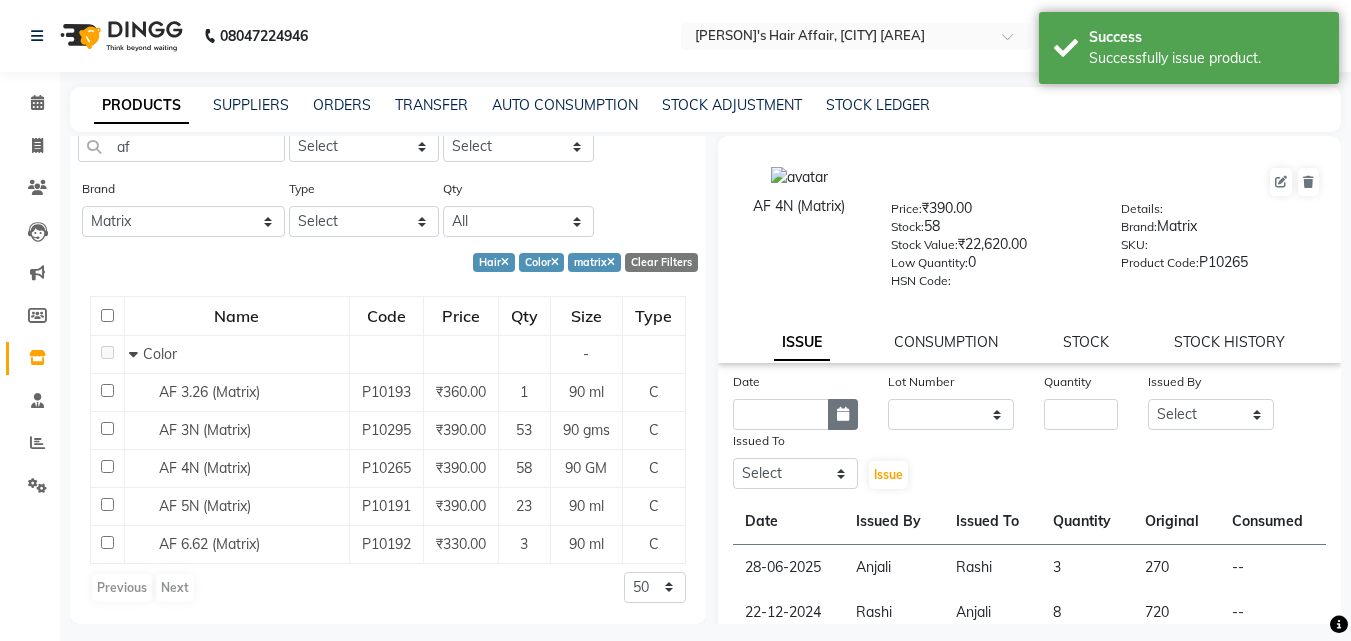 click 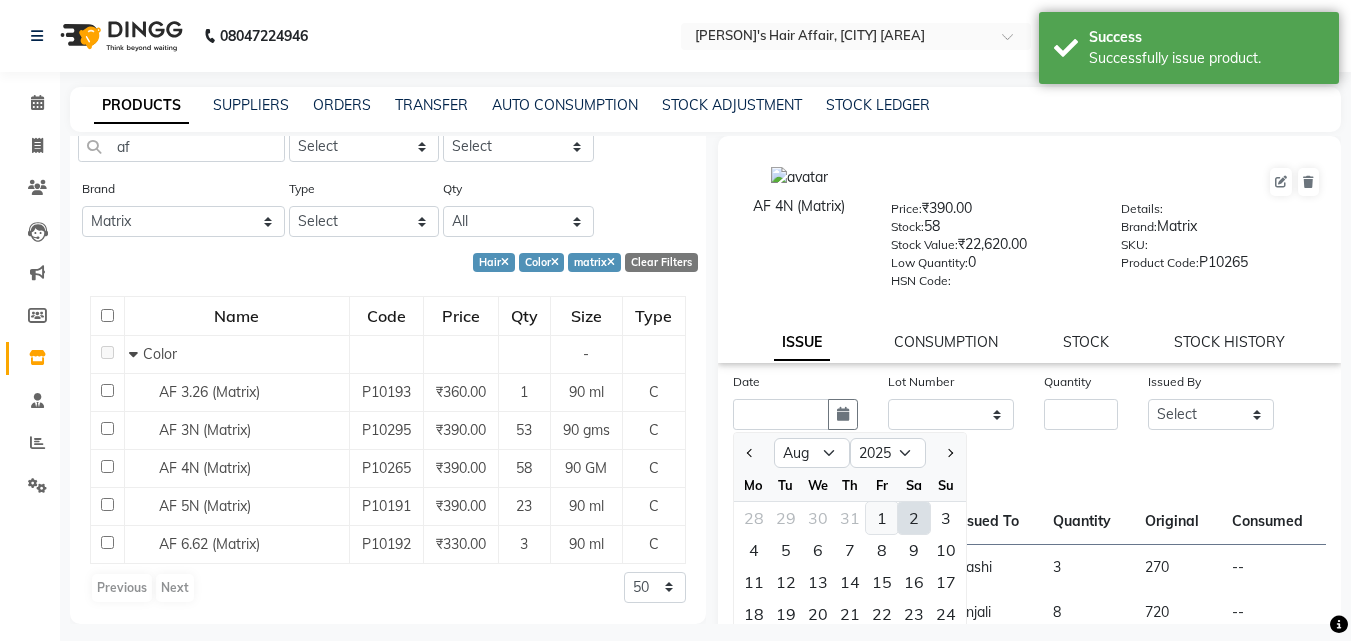 click on "1" 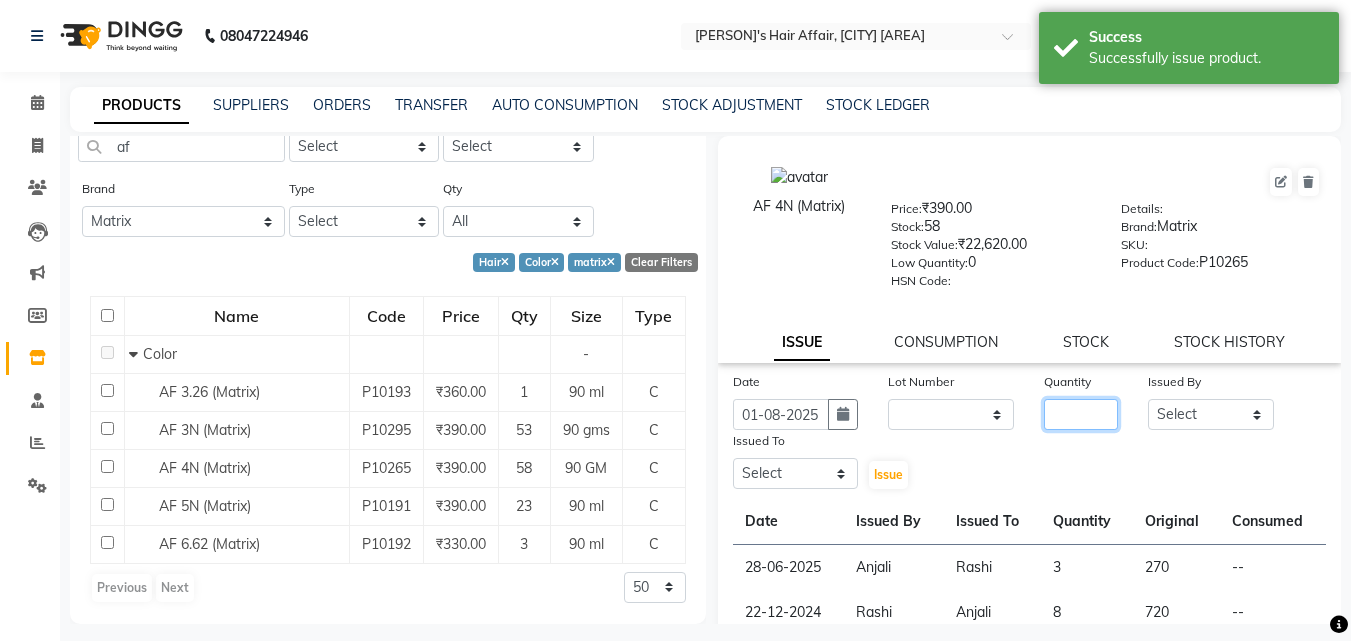 click 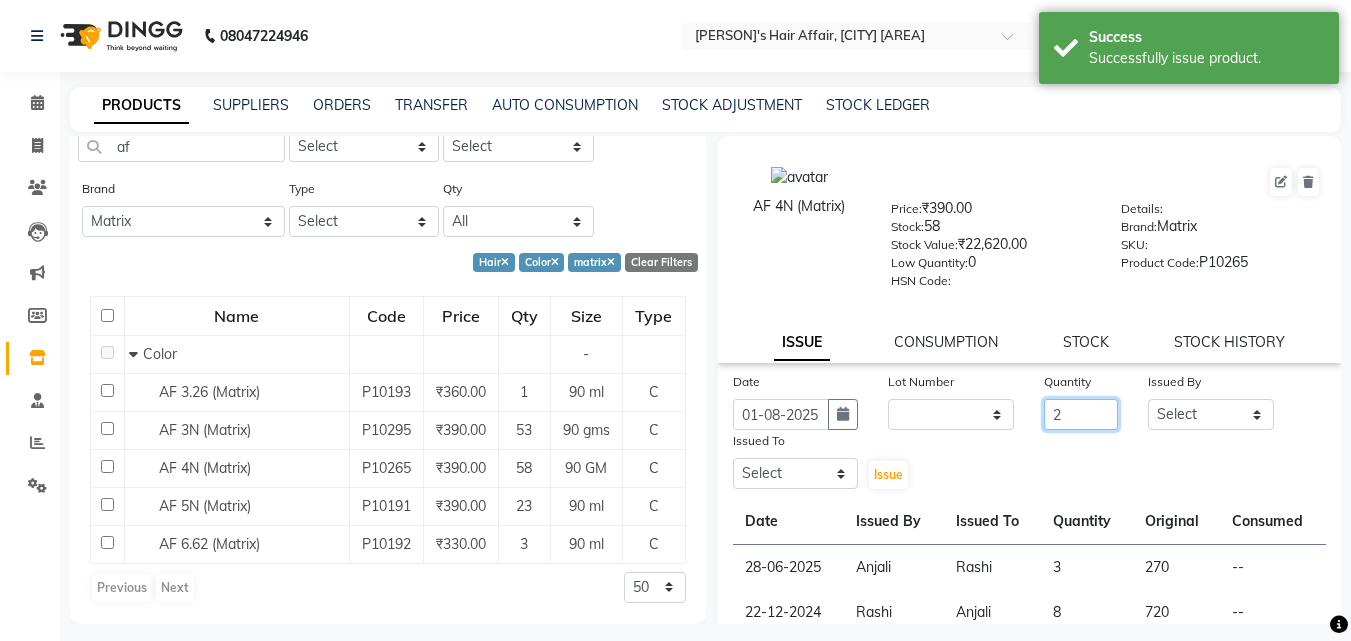 type on "2" 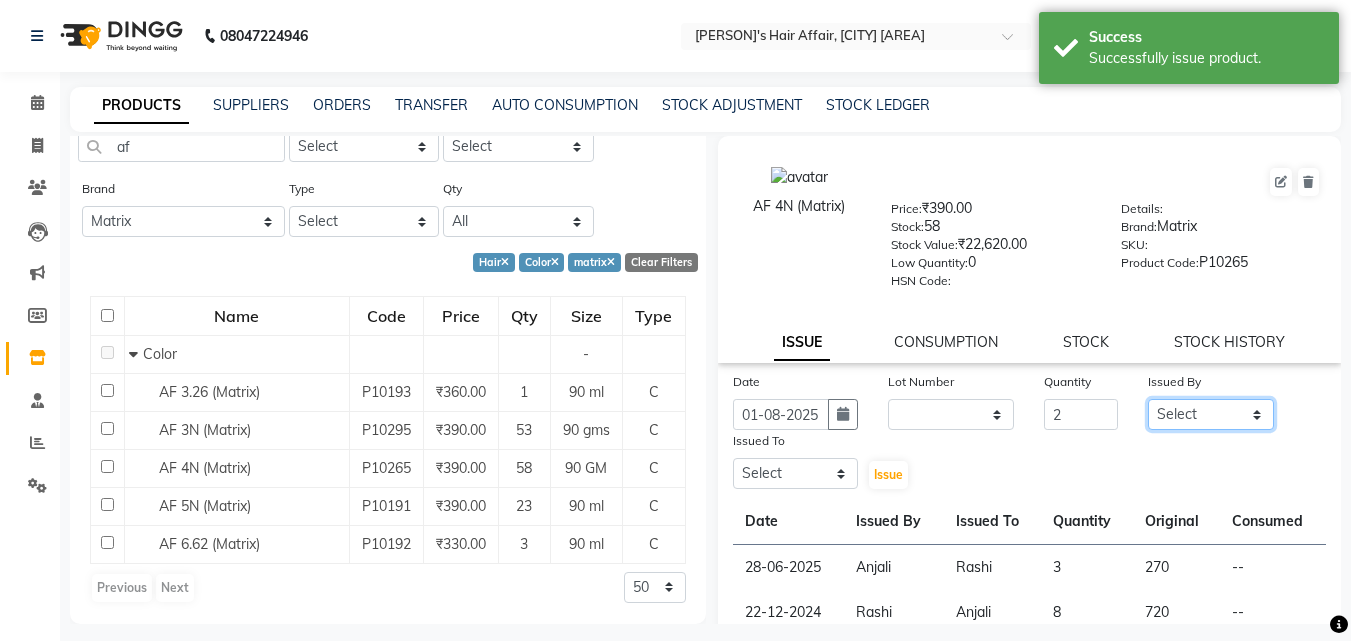 click on "Select [PERSON] [PERSON] Hair Affair [PERSON] [PERSON] [PERSON] [PERSON] [PERSON] [PERSON] [PERSON] [PERSON]" 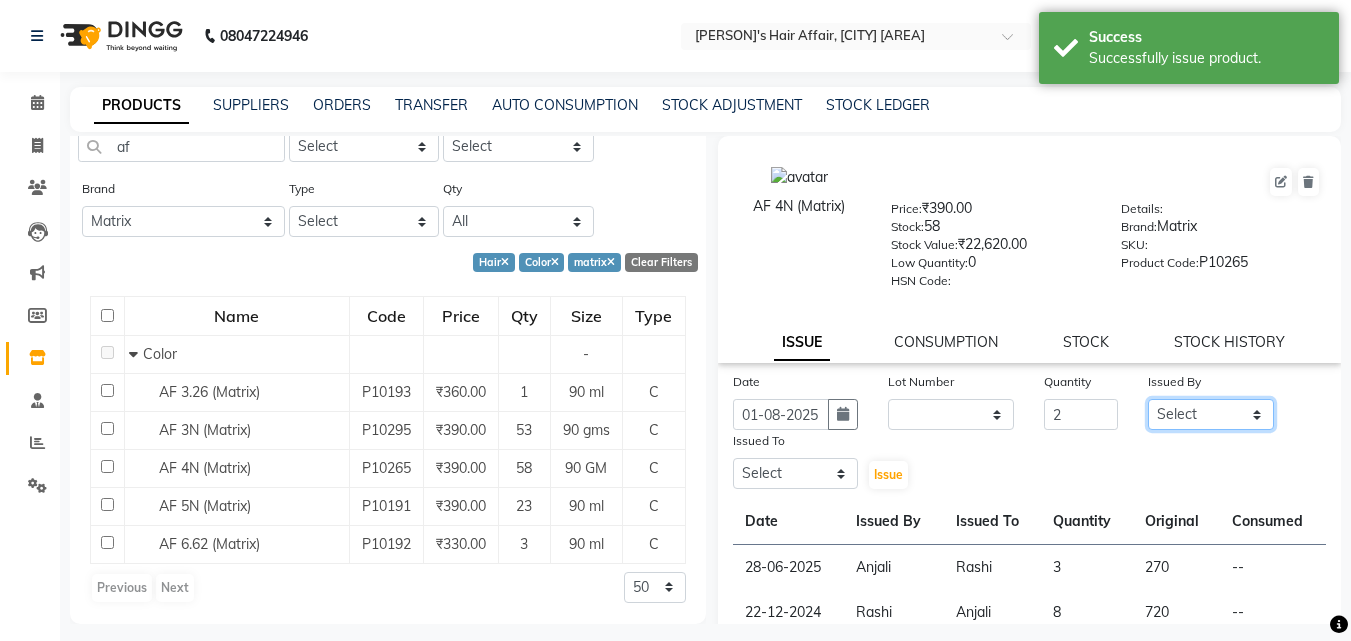 select on "58051" 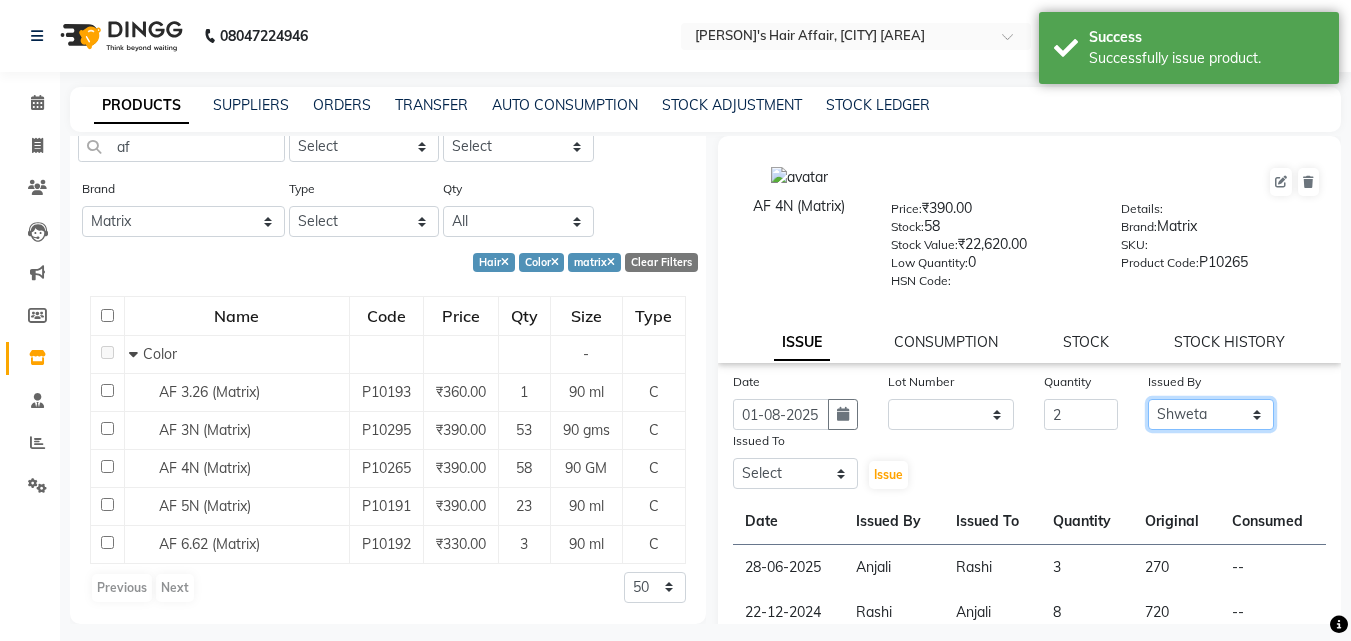click on "Select [PERSON] [PERSON] Hair Affair [PERSON] [PERSON] [PERSON] [PERSON] [PERSON] [PERSON] [PERSON] [PERSON]" 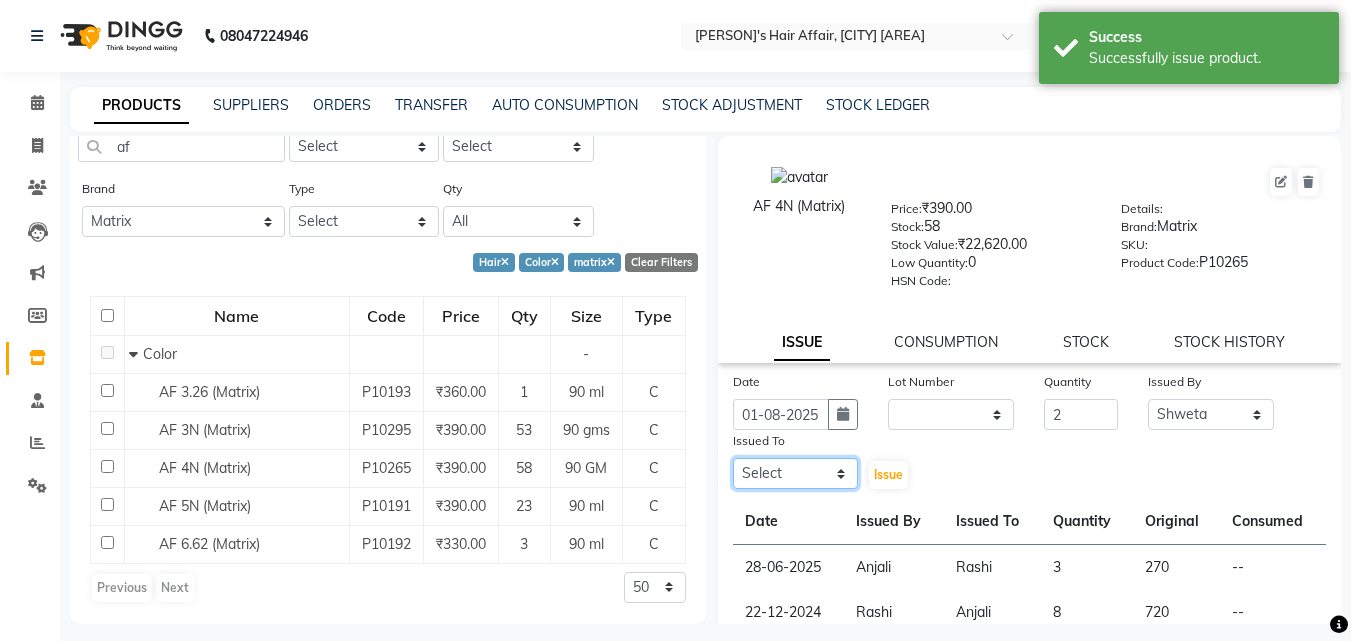 click on "Select [PERSON] [PERSON] Hair Affair [PERSON] [PERSON] [PERSON] [PERSON] [PERSON] [PERSON] [PERSON] [PERSON]" 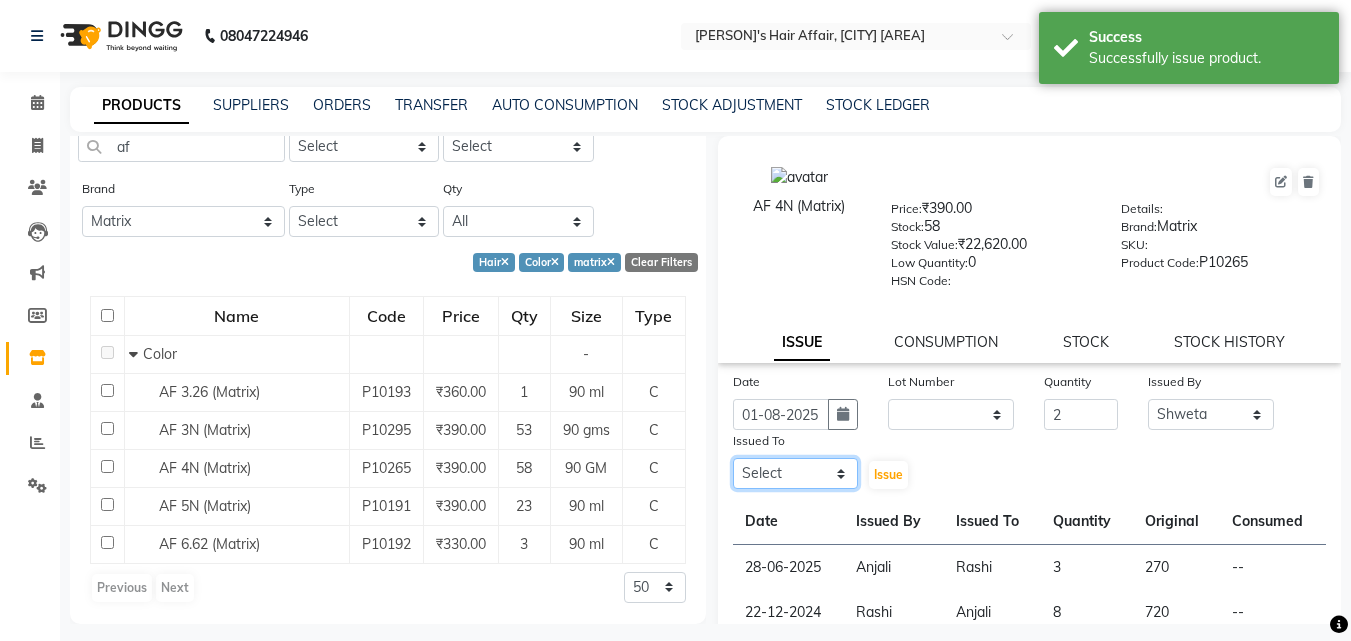 select on "45509" 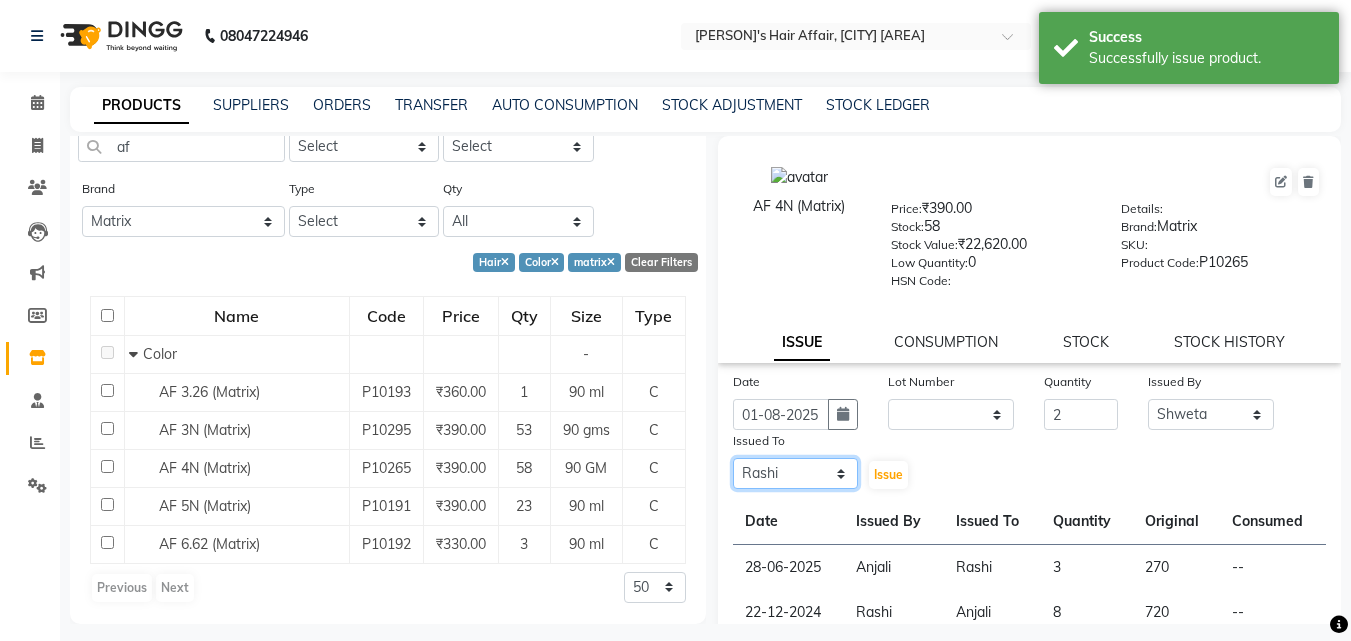click on "Select [PERSON] [PERSON] Hair Affair [PERSON] [PERSON] [PERSON] [PERSON] [PERSON] [PERSON] [PERSON] [PERSON]" 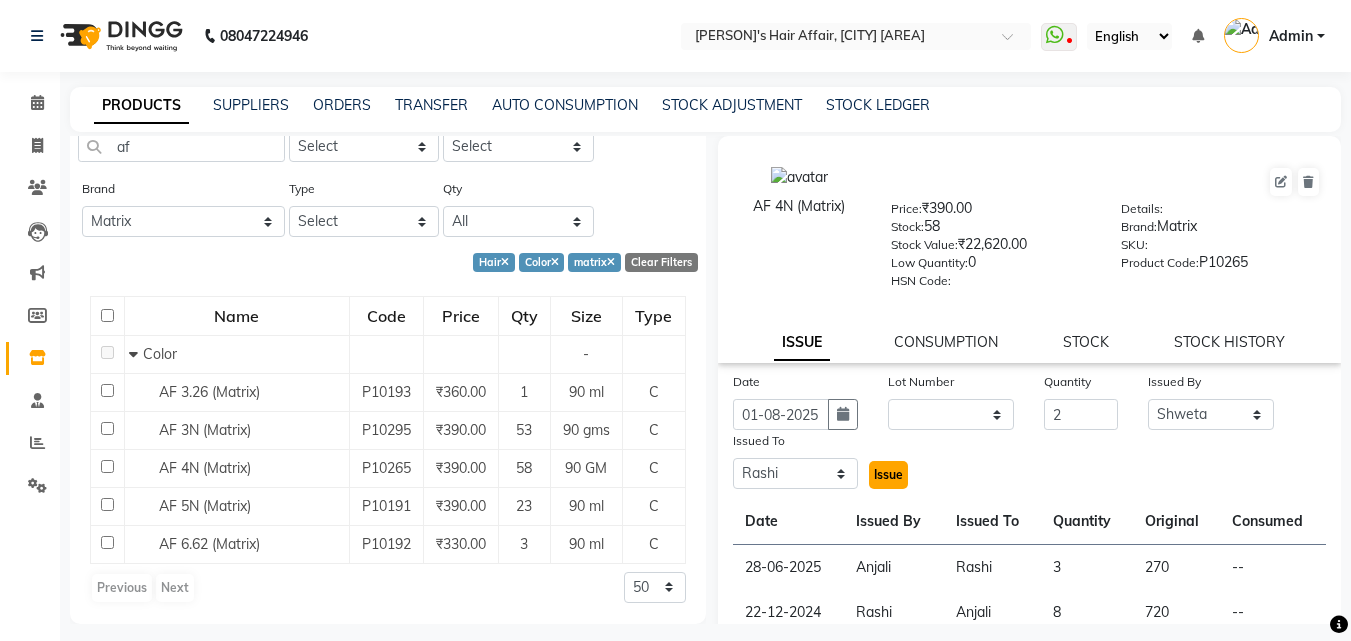 click on "Issue" 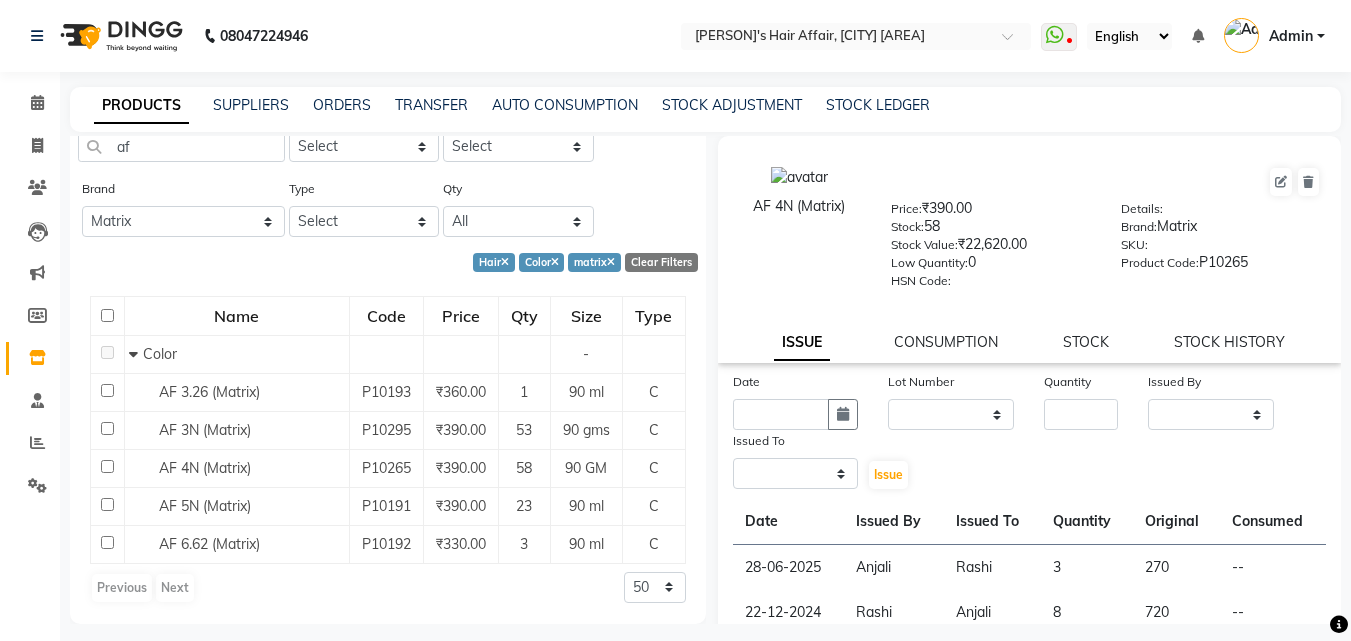 select 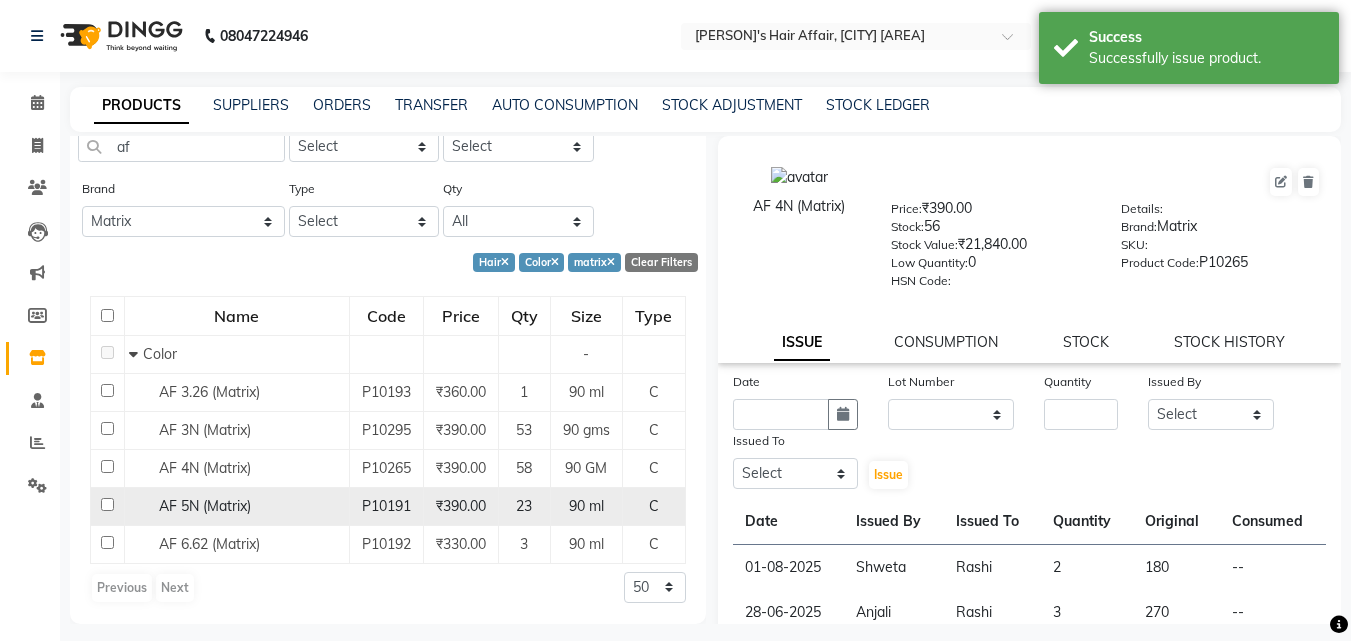 click on "AF 5N (Matrix)" 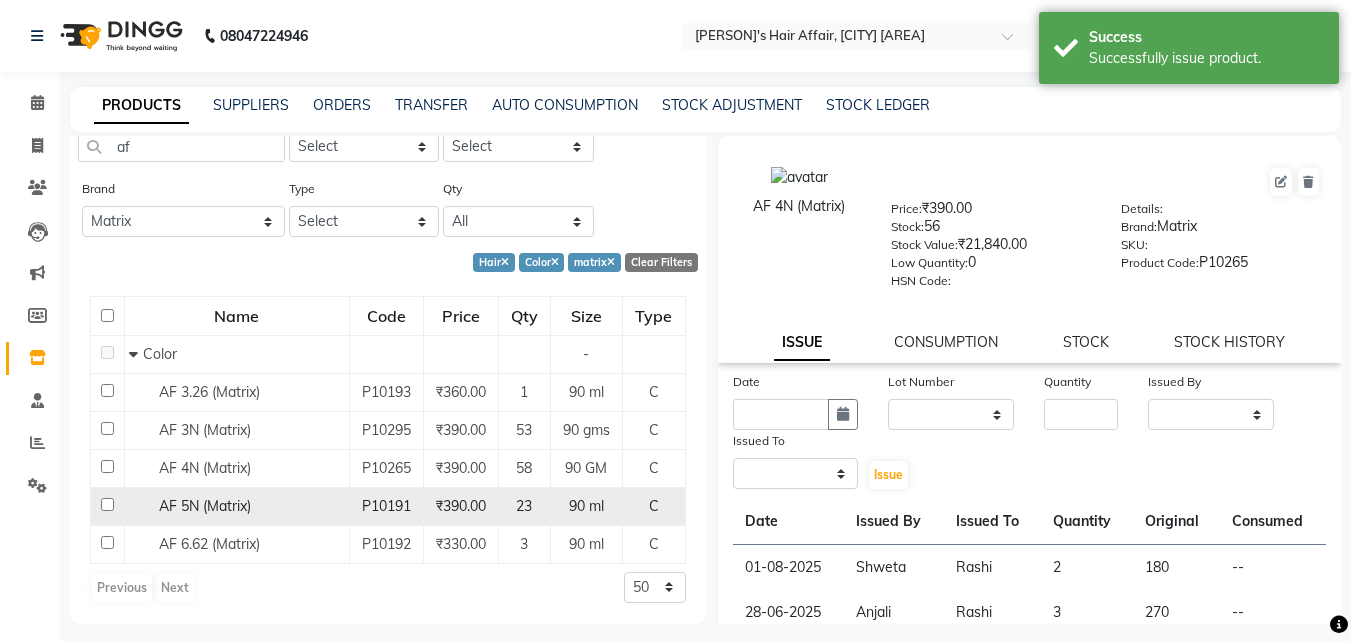 select 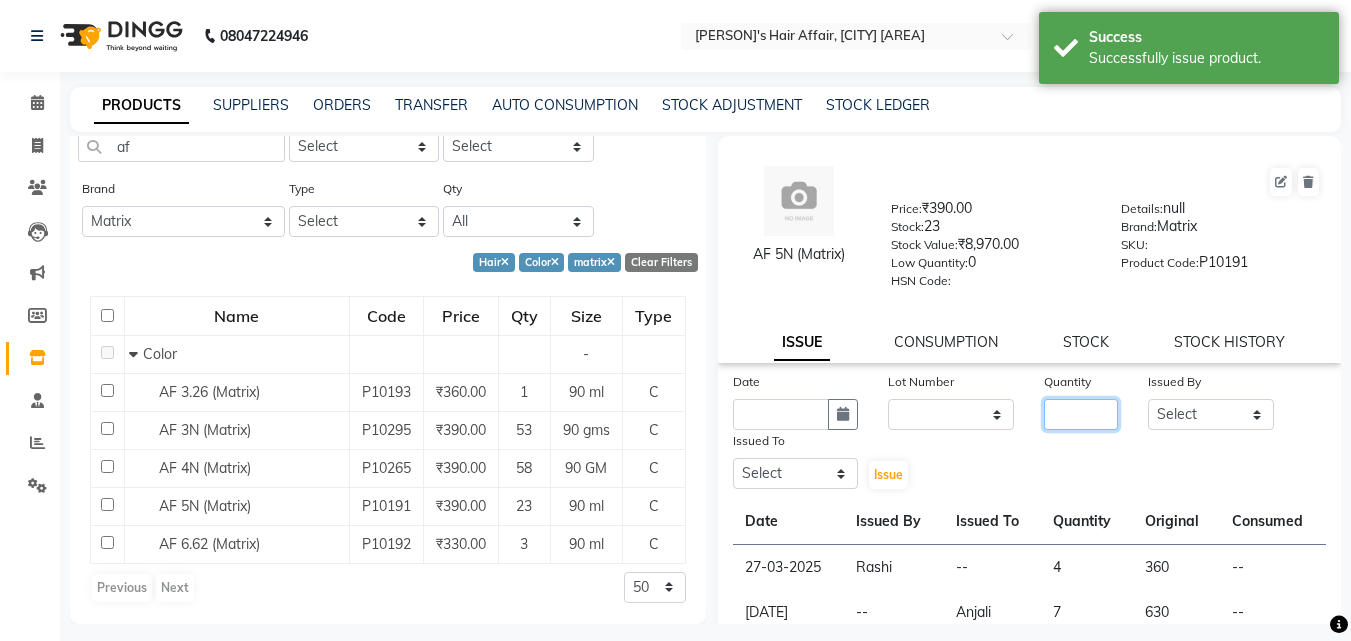 click 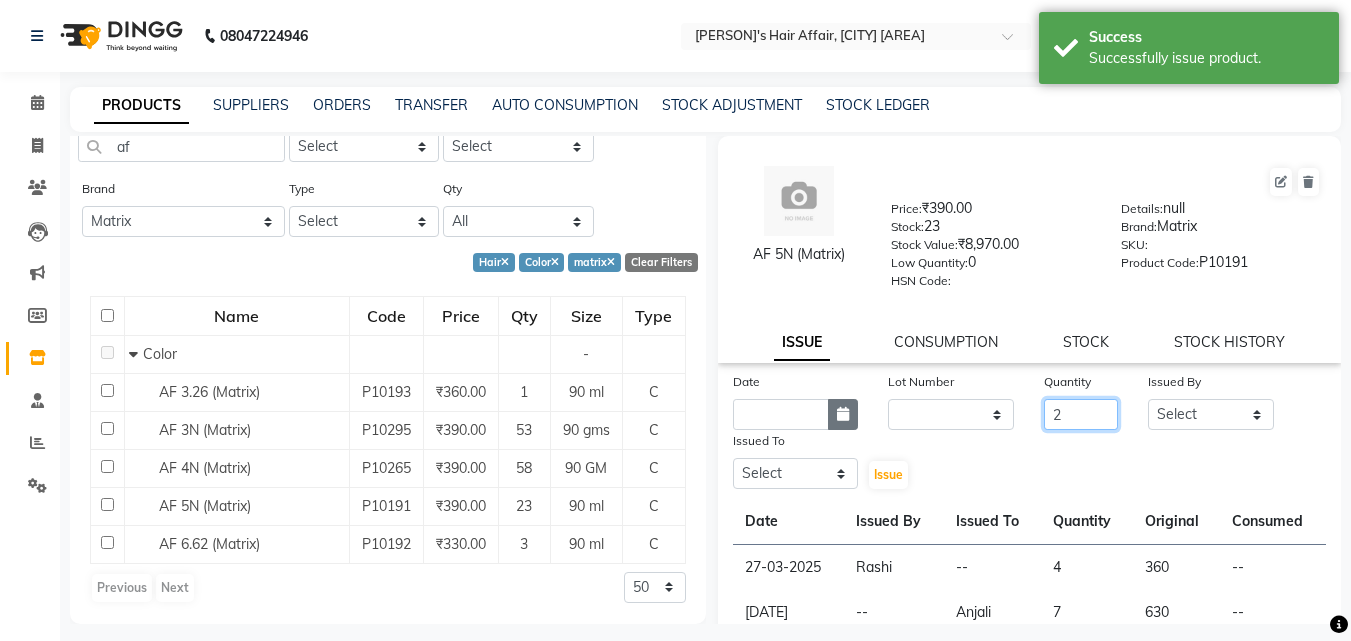 type on "2" 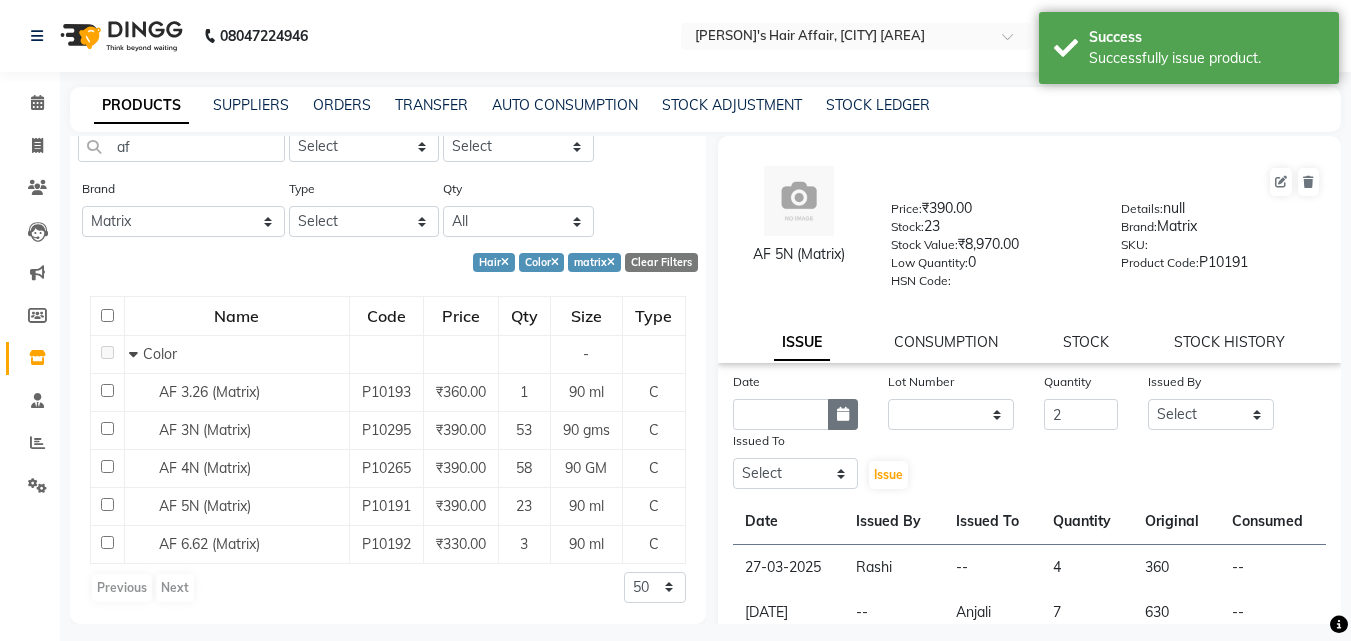 click 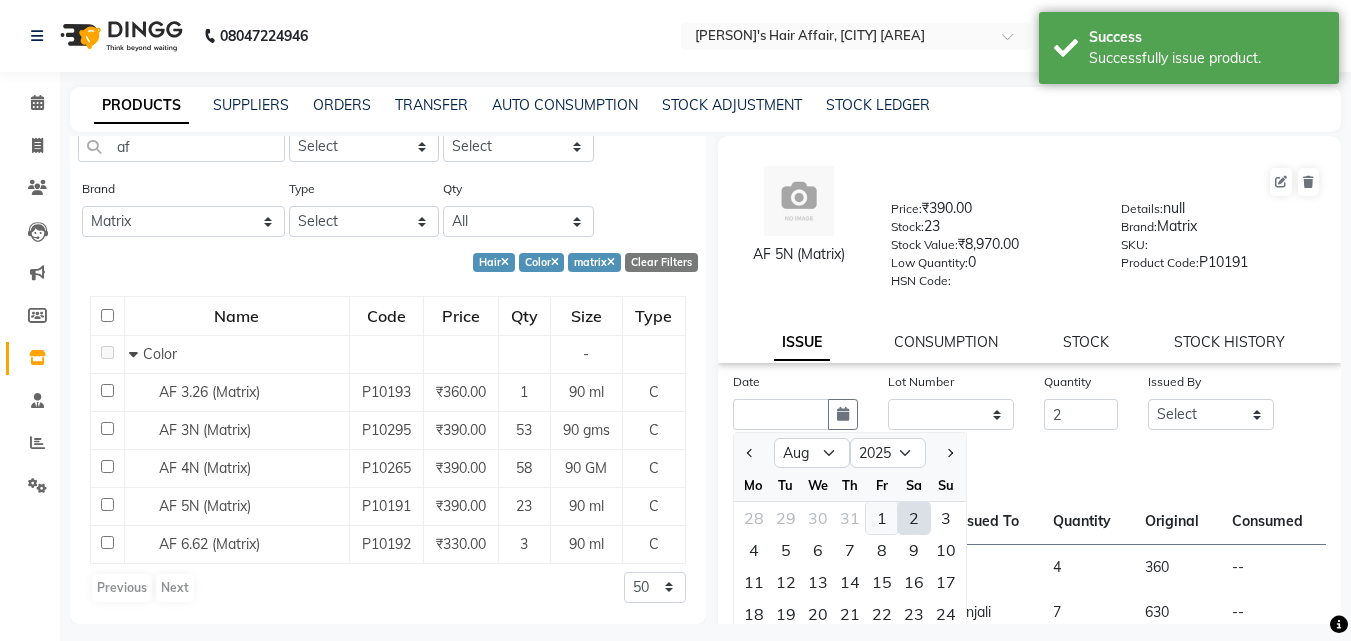 click on "1" 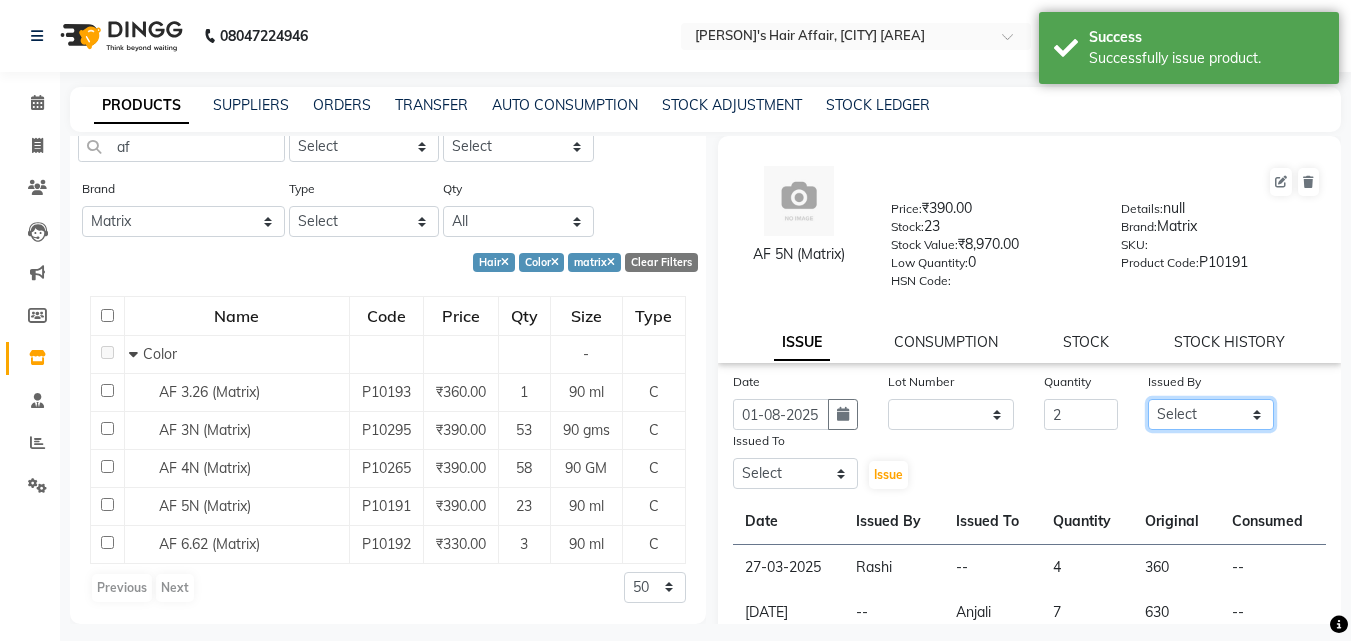click on "Select [PERSON] [PERSON] Hair Affair [PERSON] [PERSON] [PERSON] [PERSON] [PERSON] [PERSON] [PERSON] [PERSON]" 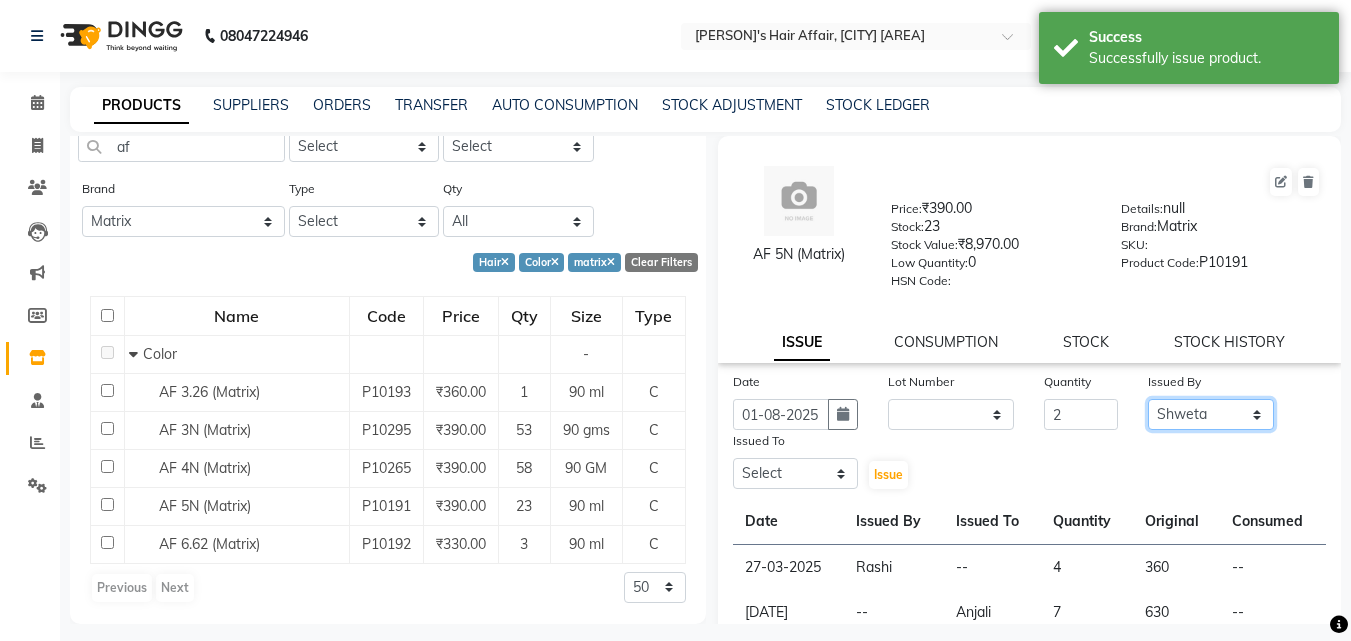 click on "Select [PERSON] [PERSON] Hair Affair [PERSON] [PERSON] [PERSON] [PERSON] [PERSON] [PERSON] [PERSON] [PERSON]" 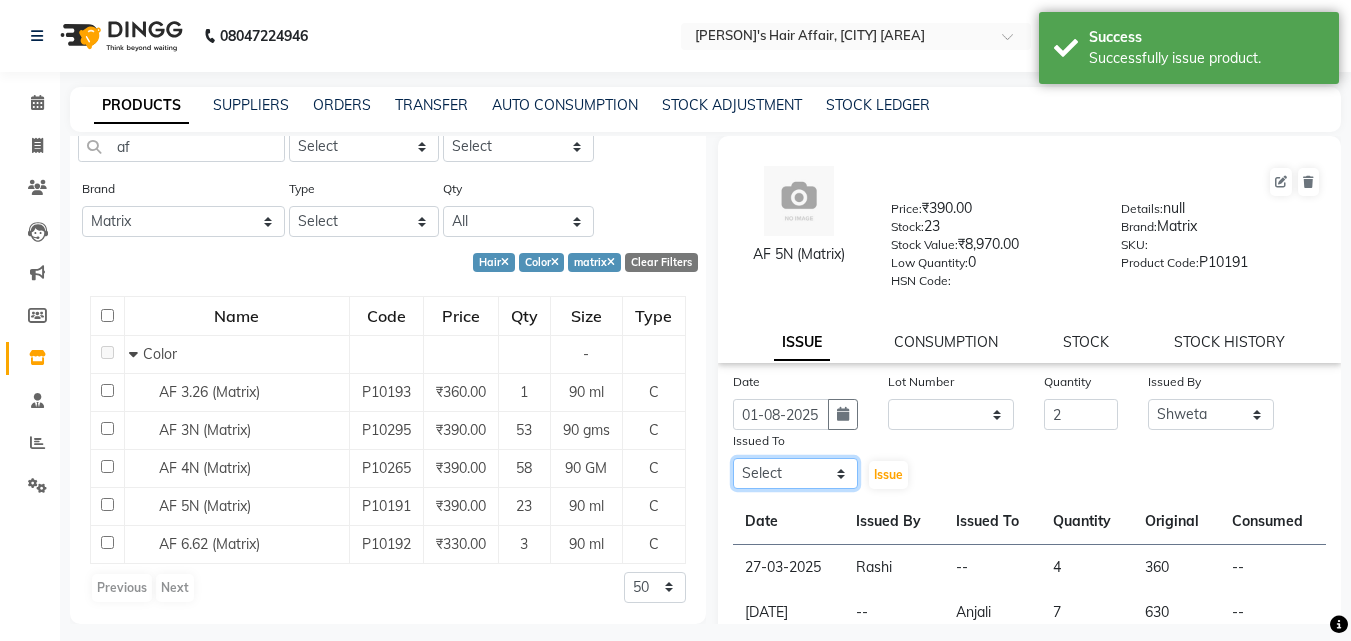 click on "Select [PERSON] [PERSON] Hair Affair [PERSON] [PERSON] [PERSON] [PERSON] [PERSON] [PERSON] [PERSON] [PERSON]" 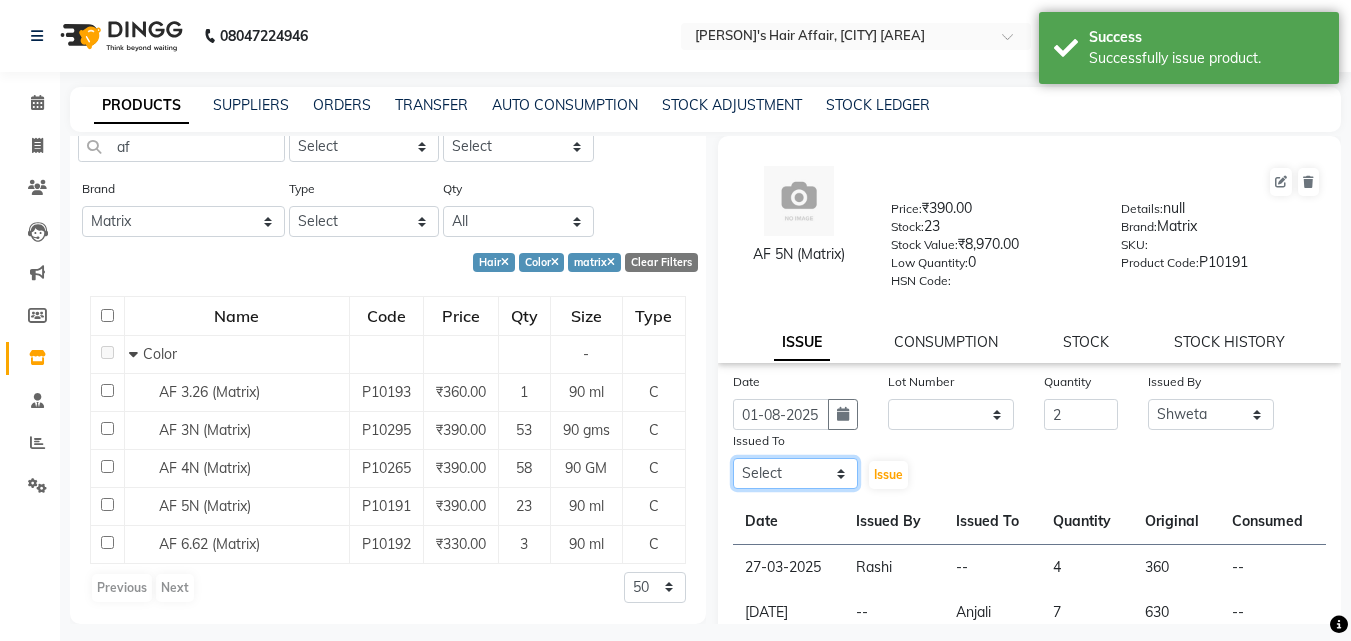 select on "45509" 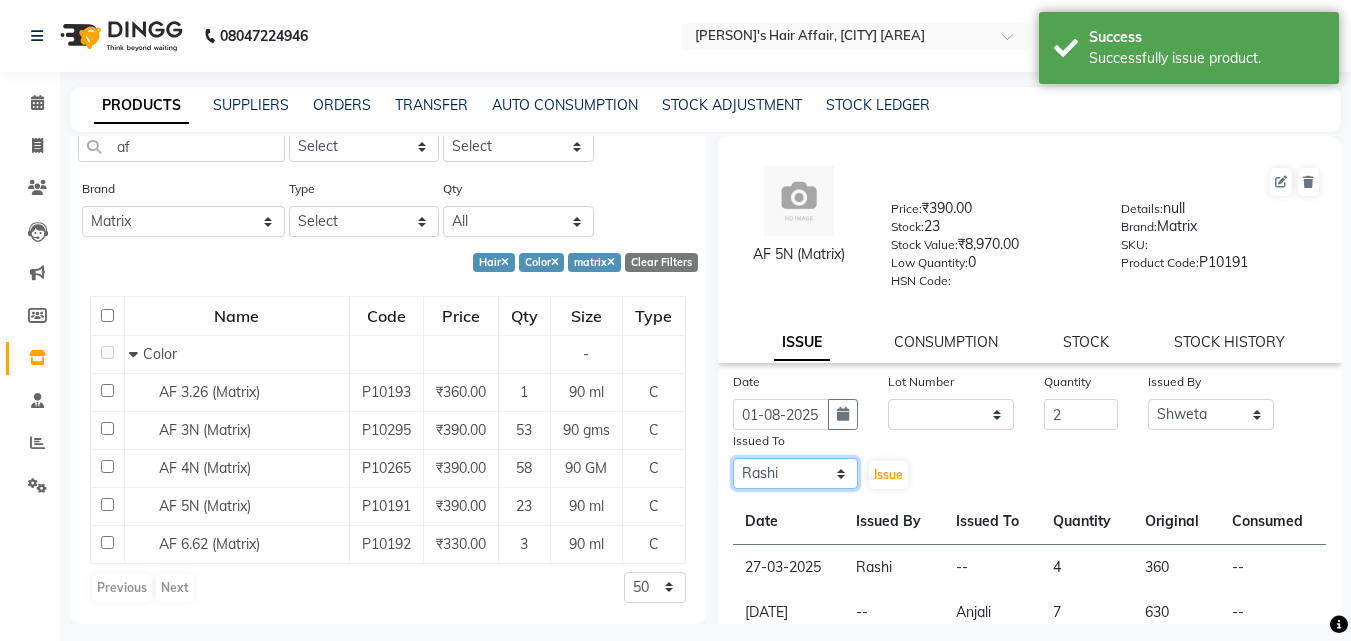 click on "Select [PERSON] [PERSON] Hair Affair [PERSON] [PERSON] [PERSON] [PERSON] [PERSON] [PERSON] [PERSON] [PERSON]" 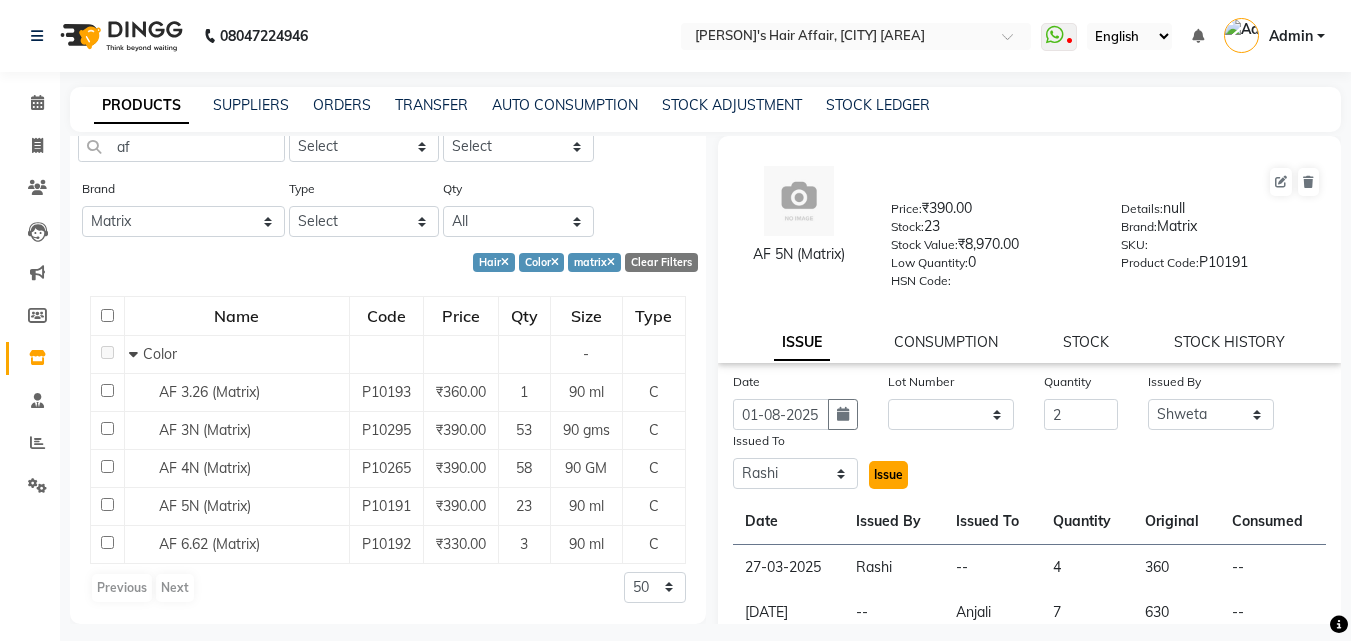 click on "Issue" 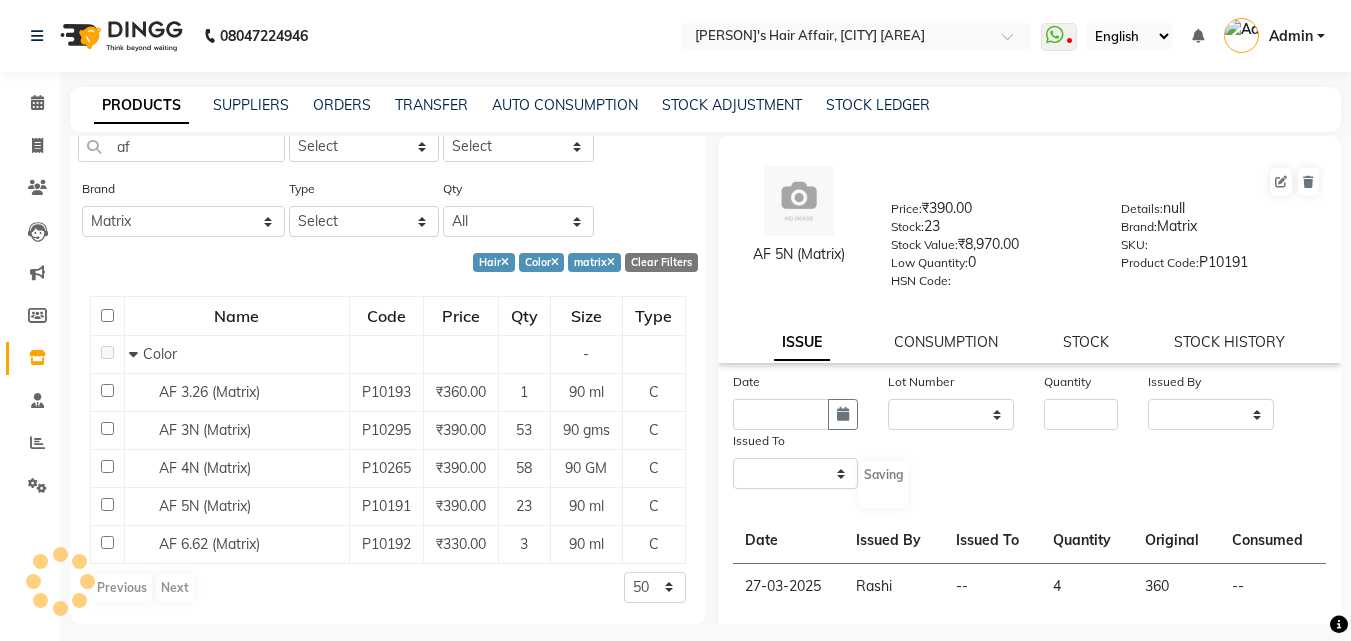 select 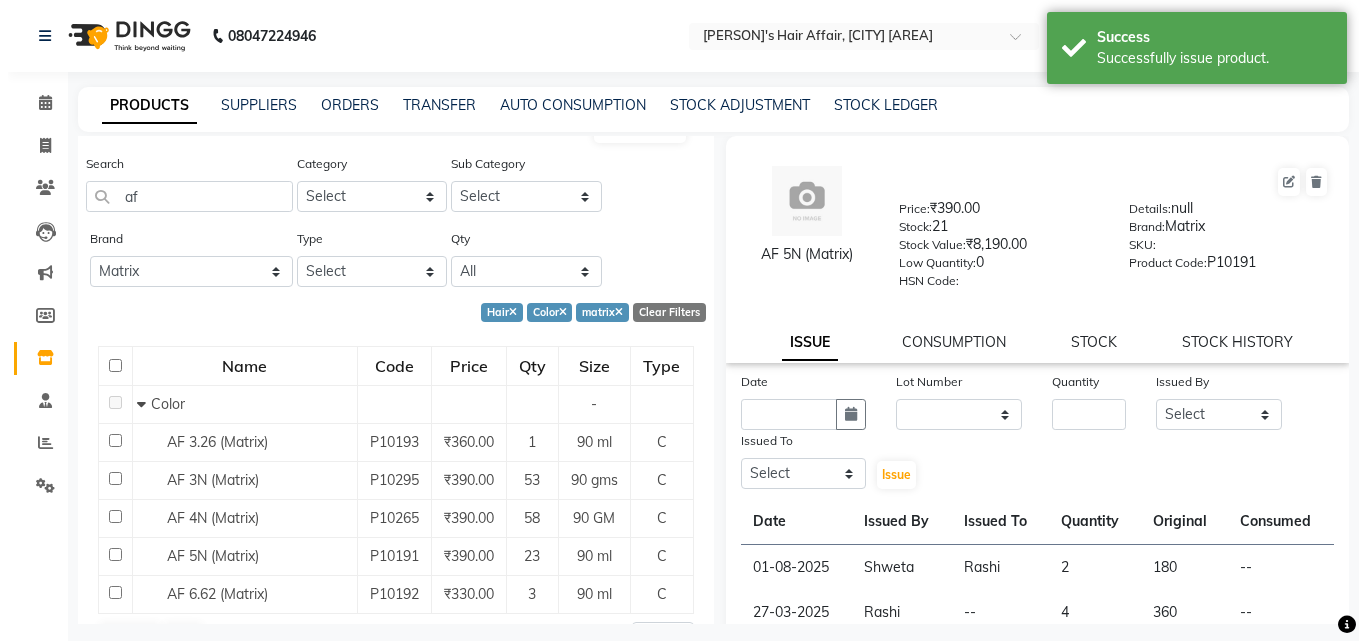 scroll, scrollTop: 0, scrollLeft: 0, axis: both 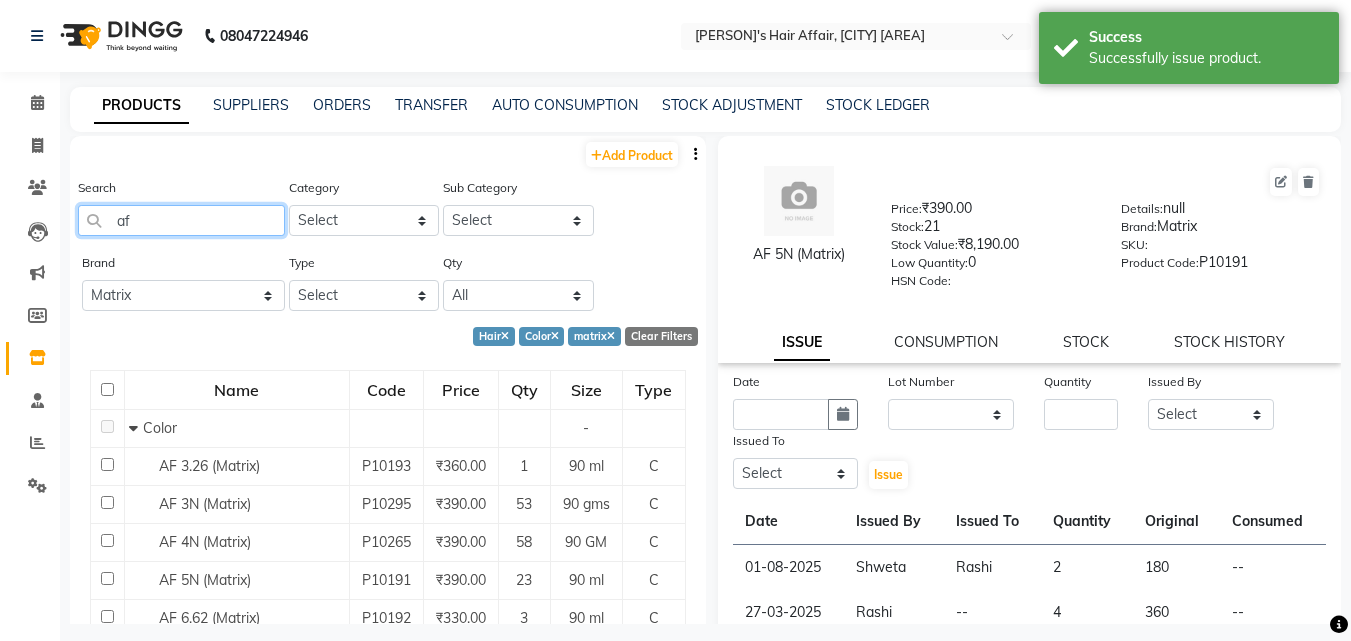 drag, startPoint x: 165, startPoint y: 216, endPoint x: 105, endPoint y: 217, distance: 60.00833 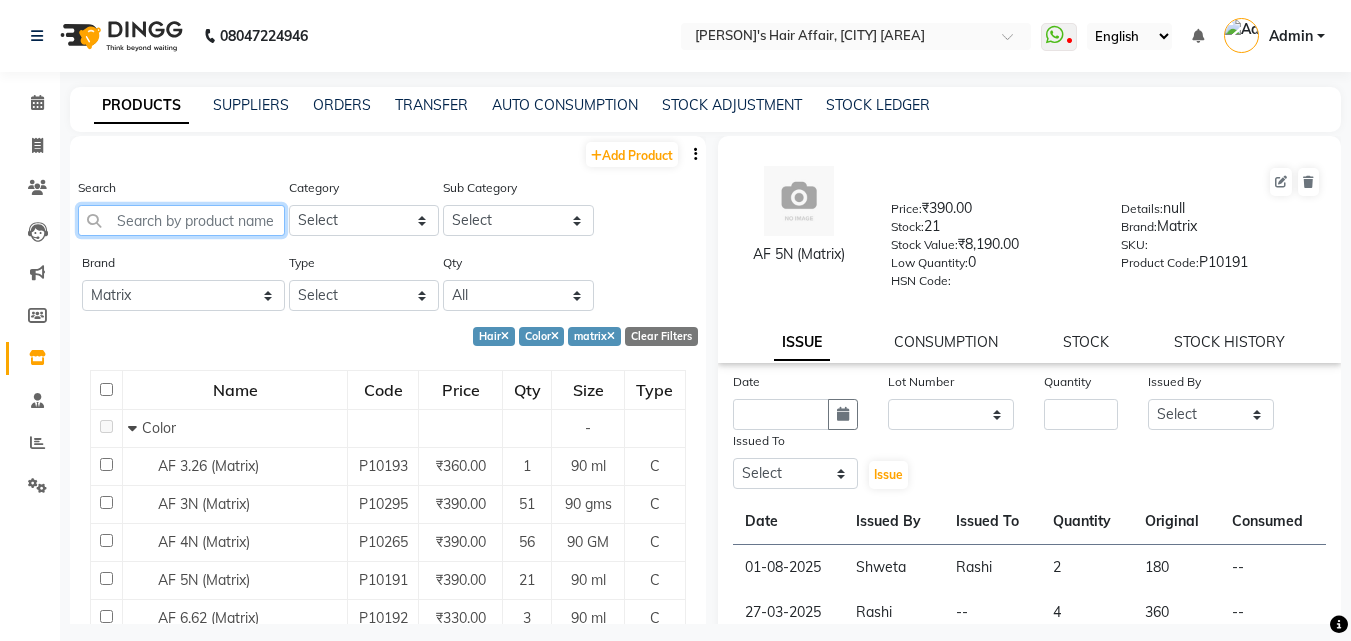 type on "5" 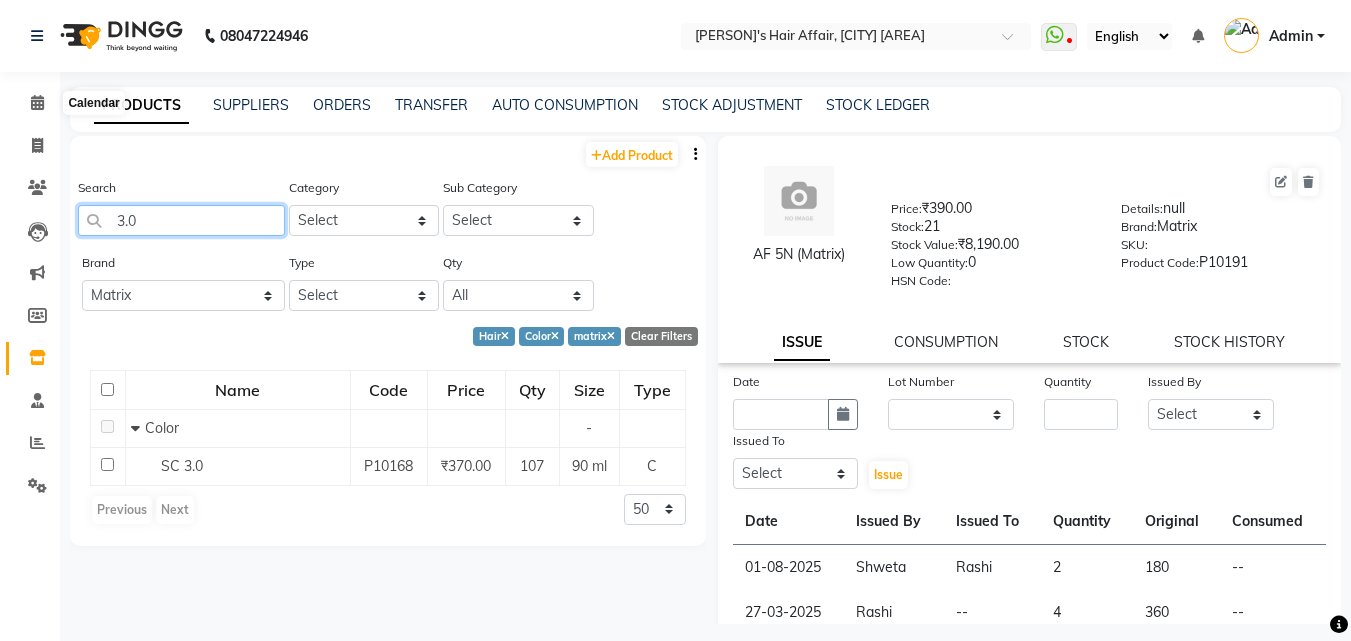 type on "3.0" 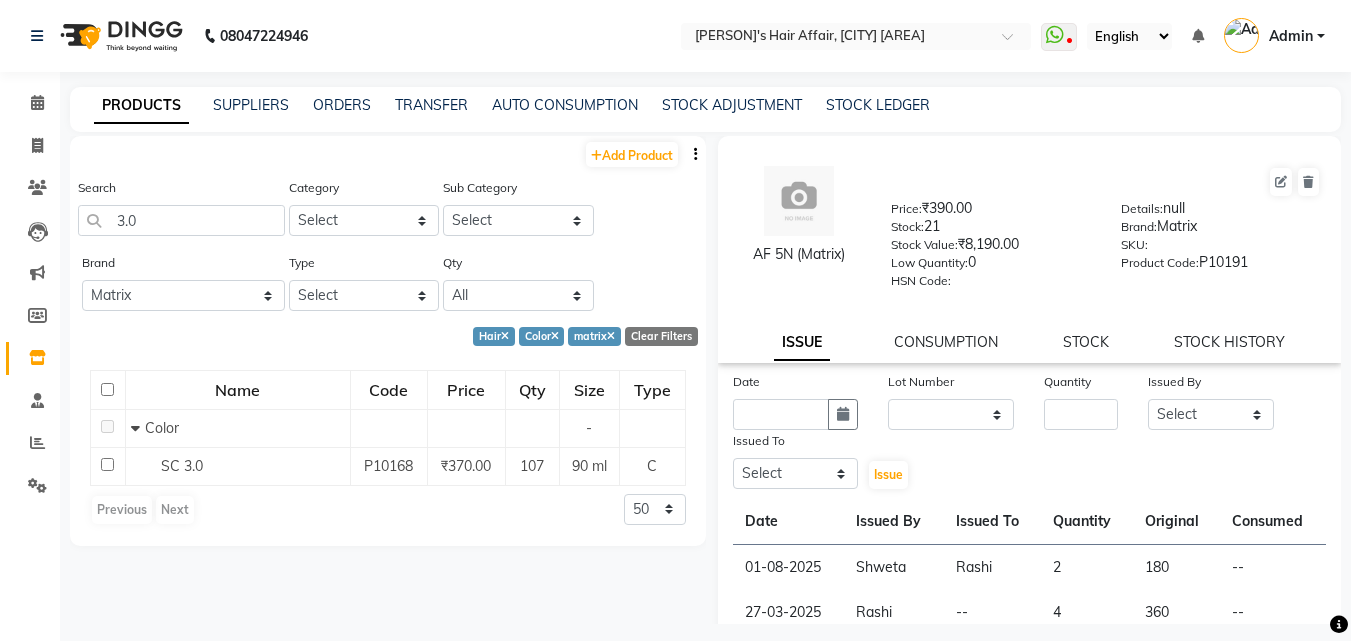 click on "Invoice" 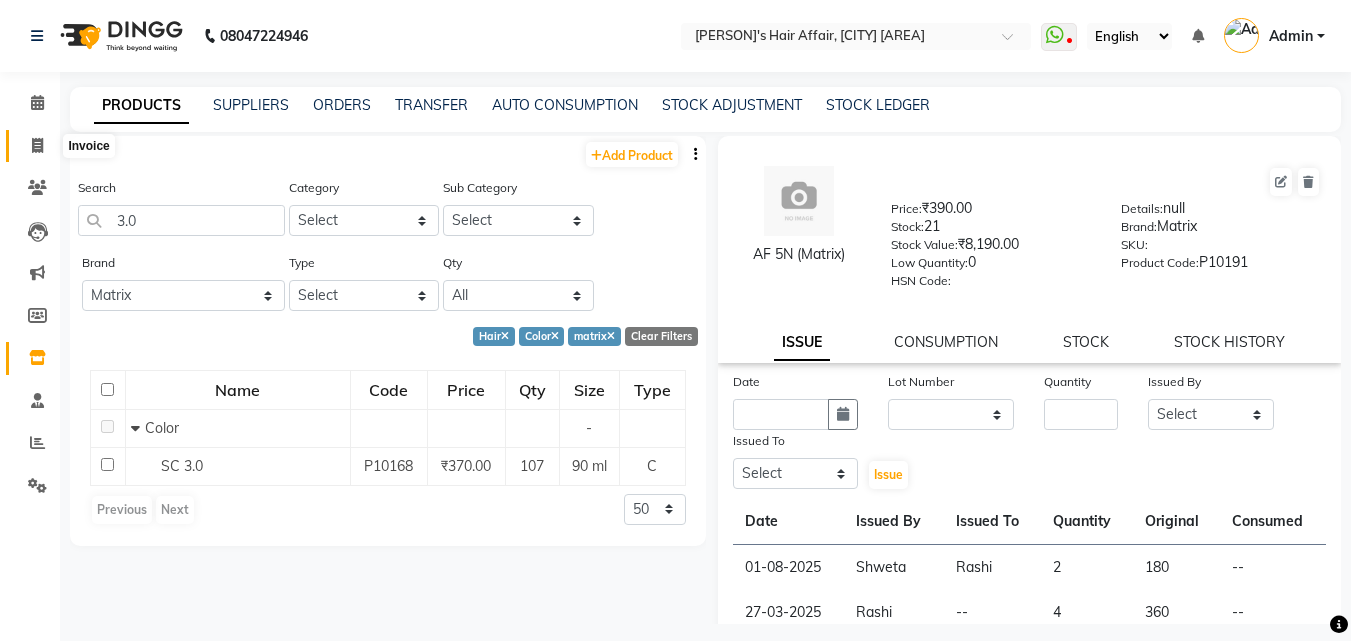 click 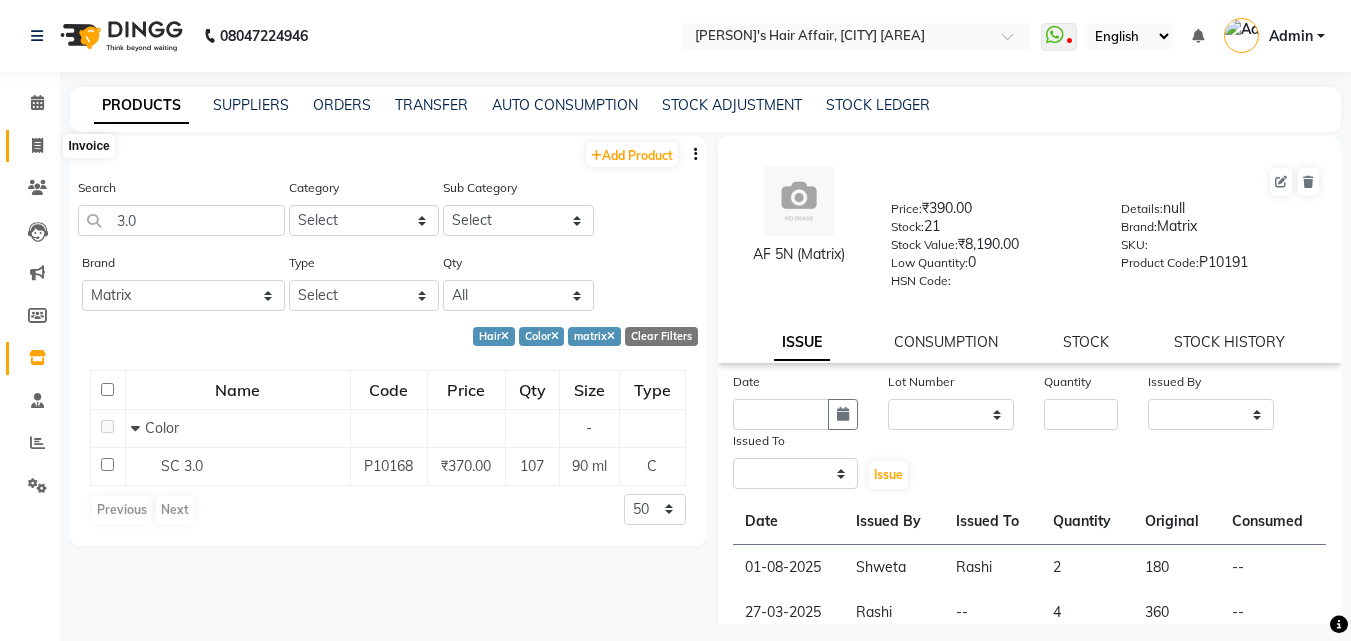 select on "6172" 